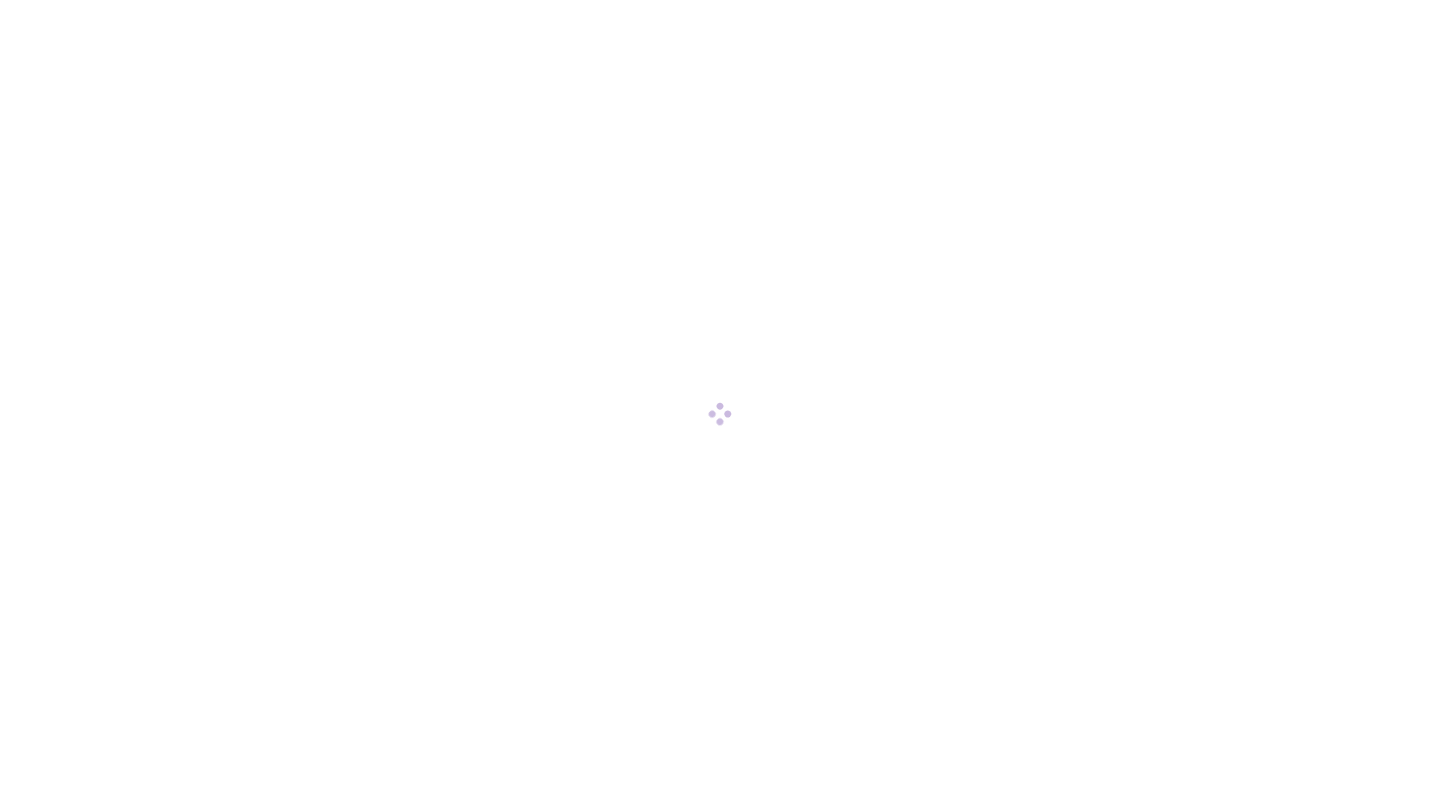 scroll, scrollTop: 0, scrollLeft: 0, axis: both 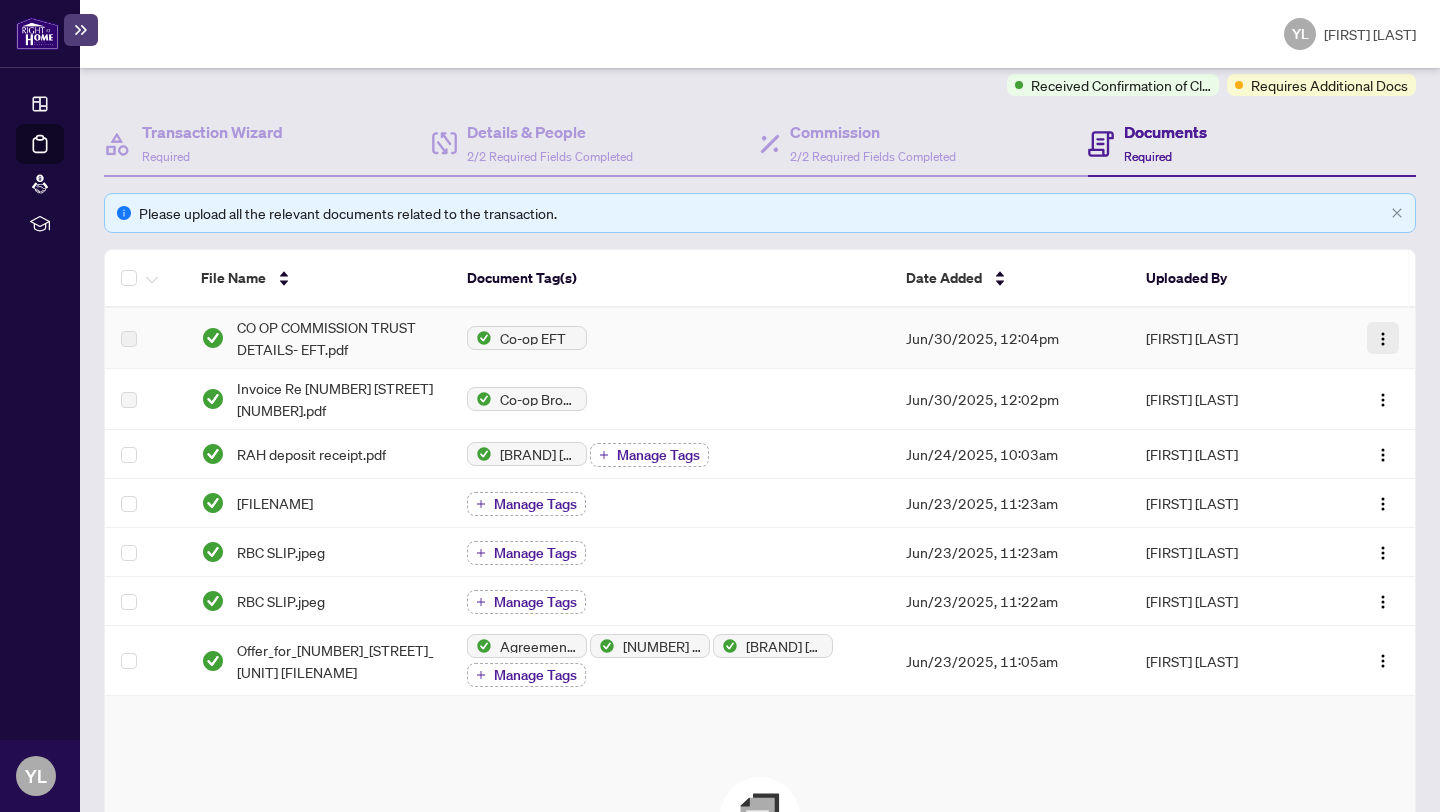 click at bounding box center [1383, 338] 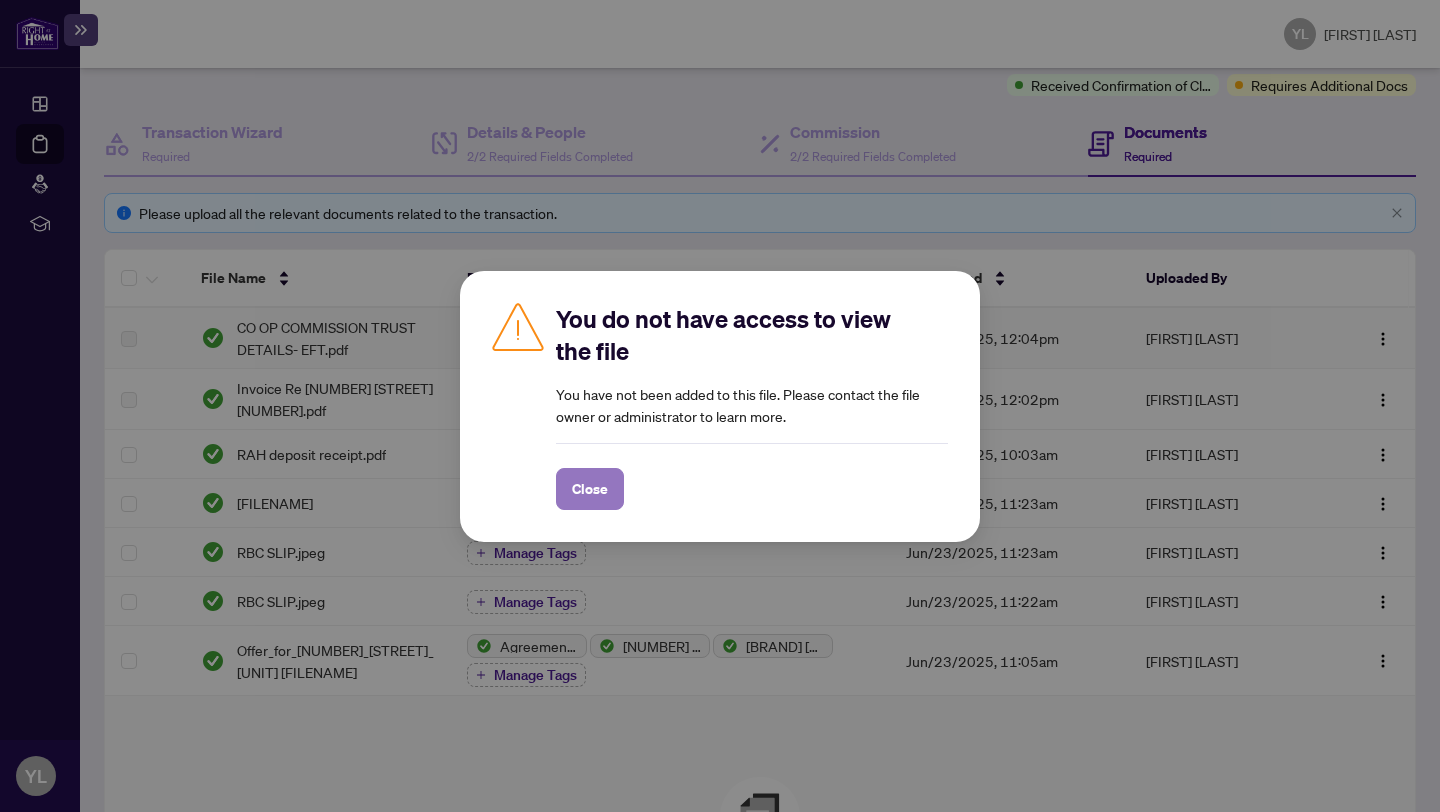 click on "Close" at bounding box center (590, 489) 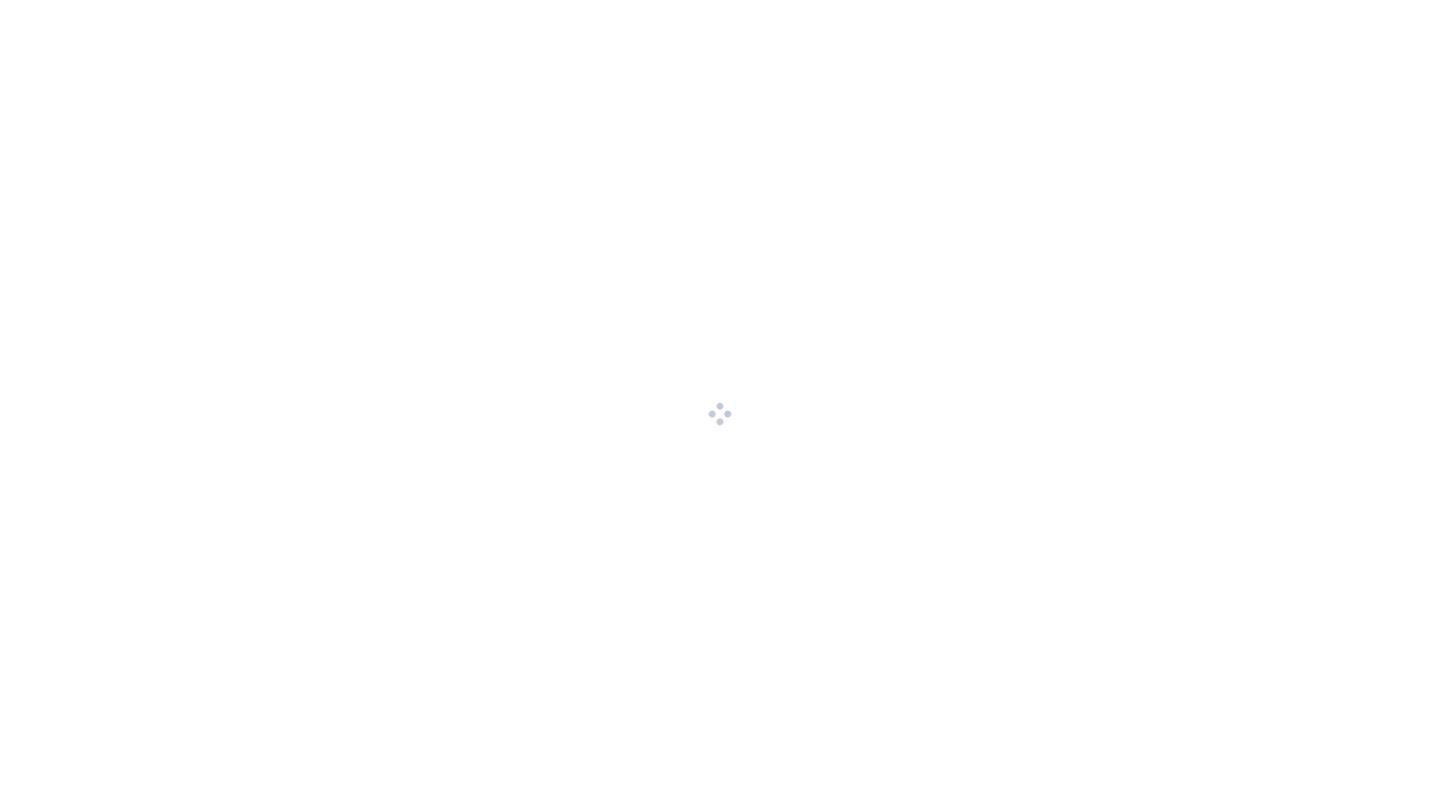 scroll, scrollTop: 0, scrollLeft: 0, axis: both 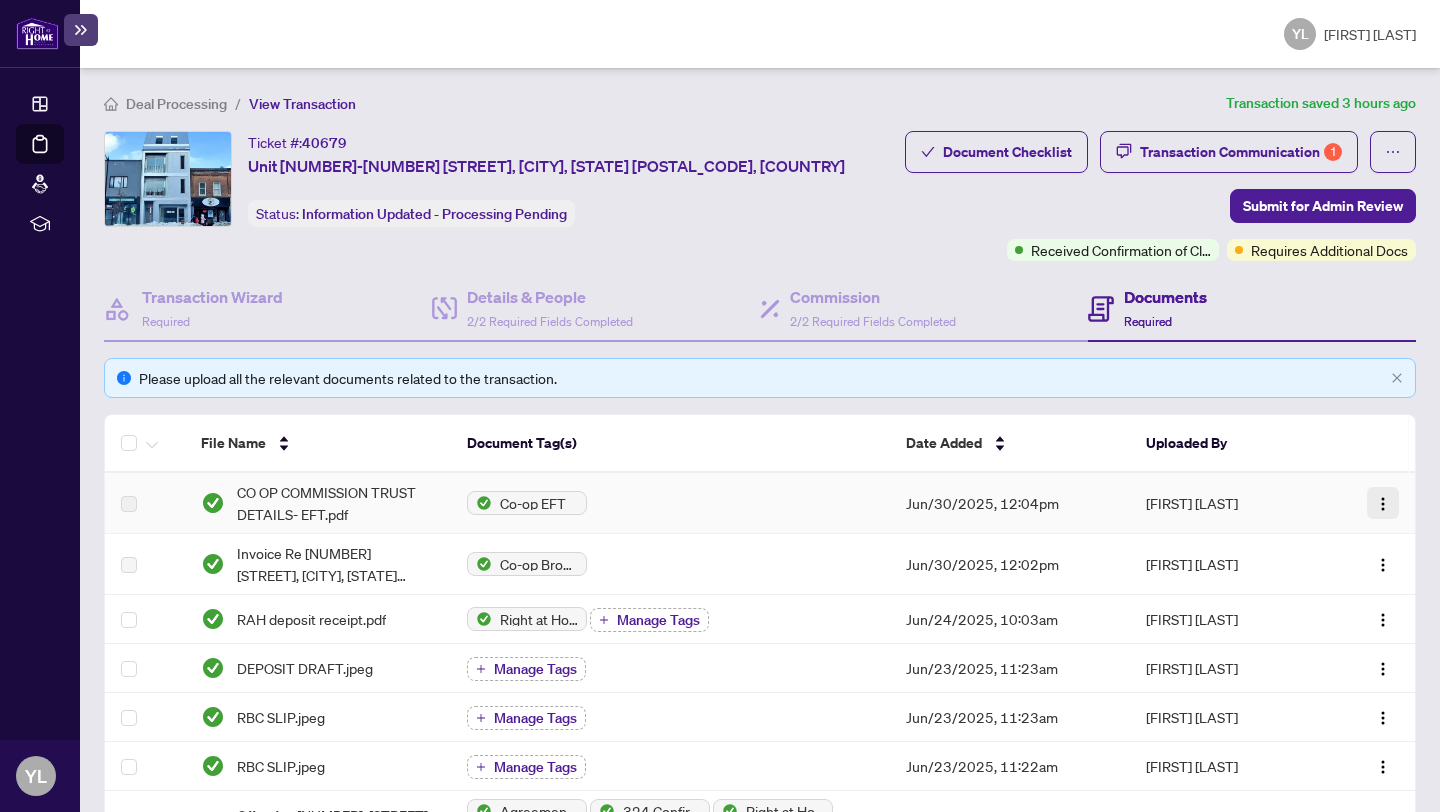 click at bounding box center [1383, 504] 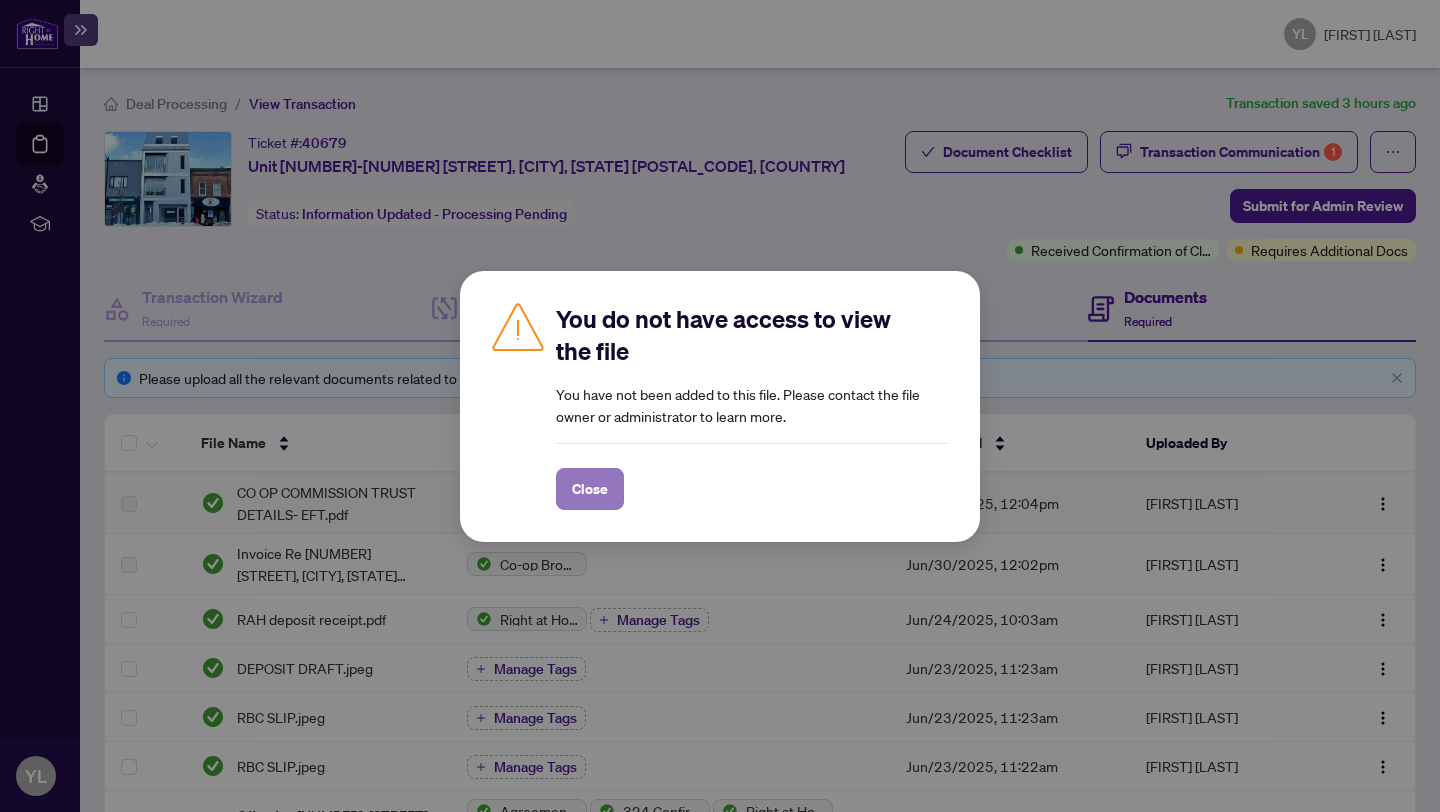 click on "Close" at bounding box center (590, 489) 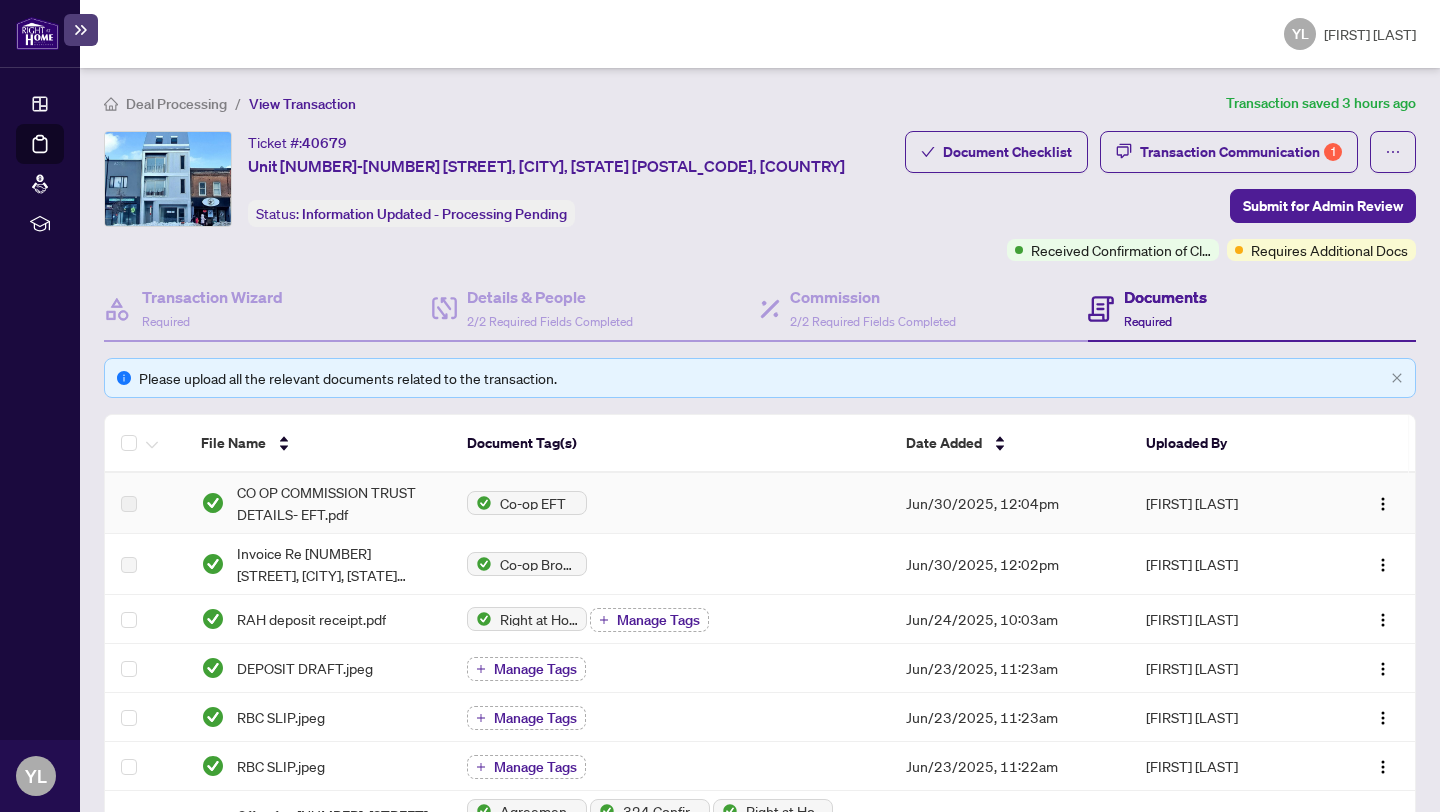 click at bounding box center [129, 504] 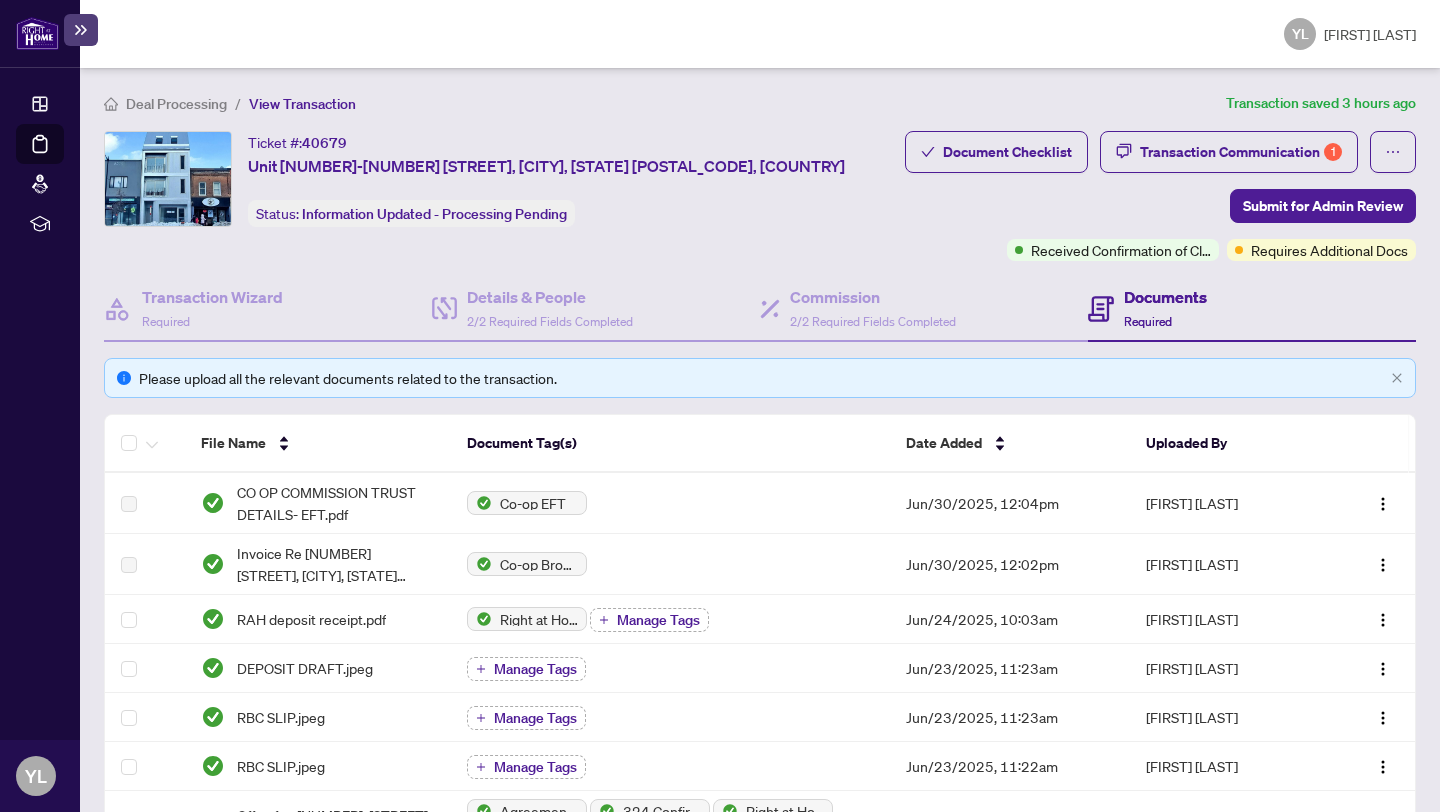 click on "Please upload all the relevant documents related to the transaction." at bounding box center [761, 378] 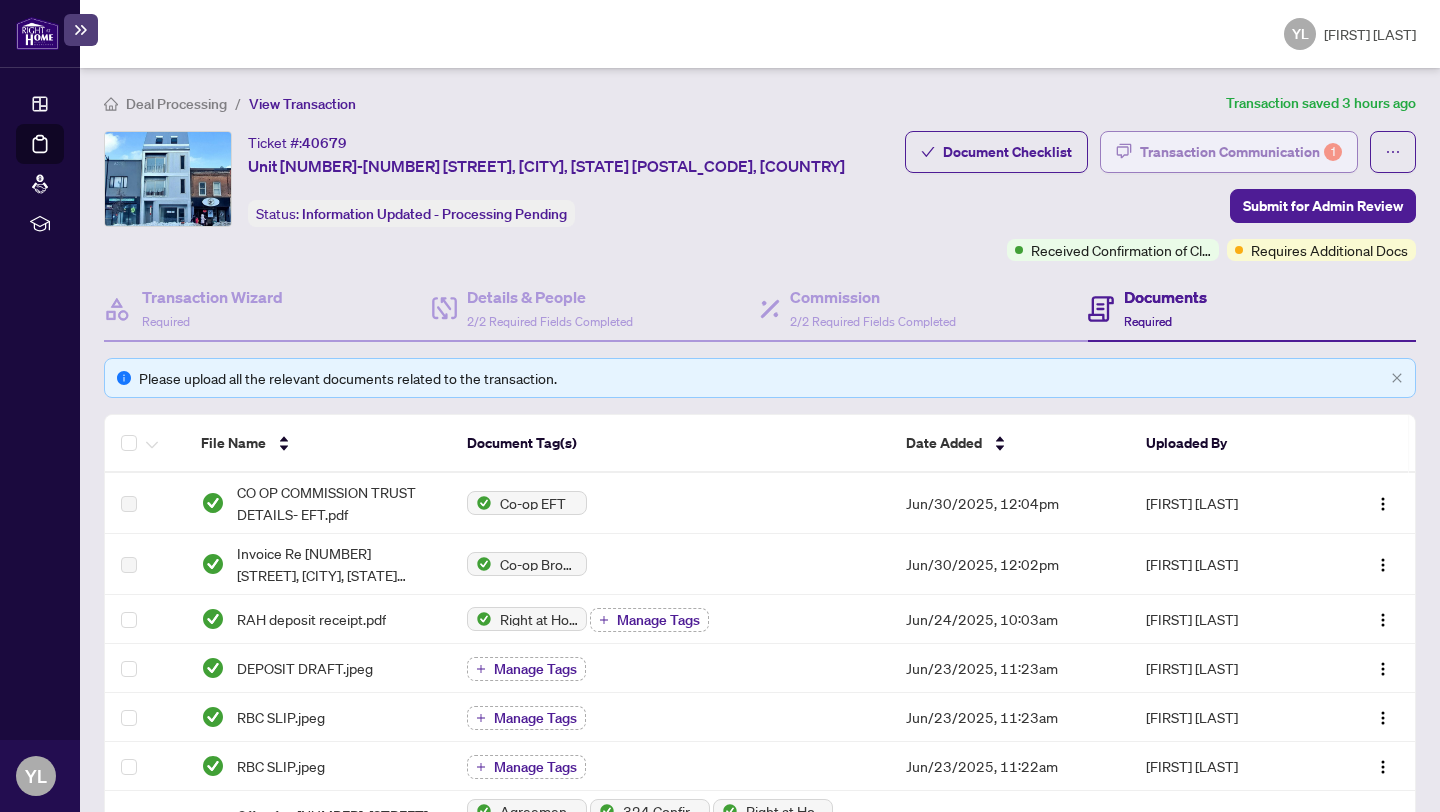 click on "Transaction Communication 1" at bounding box center [1241, 152] 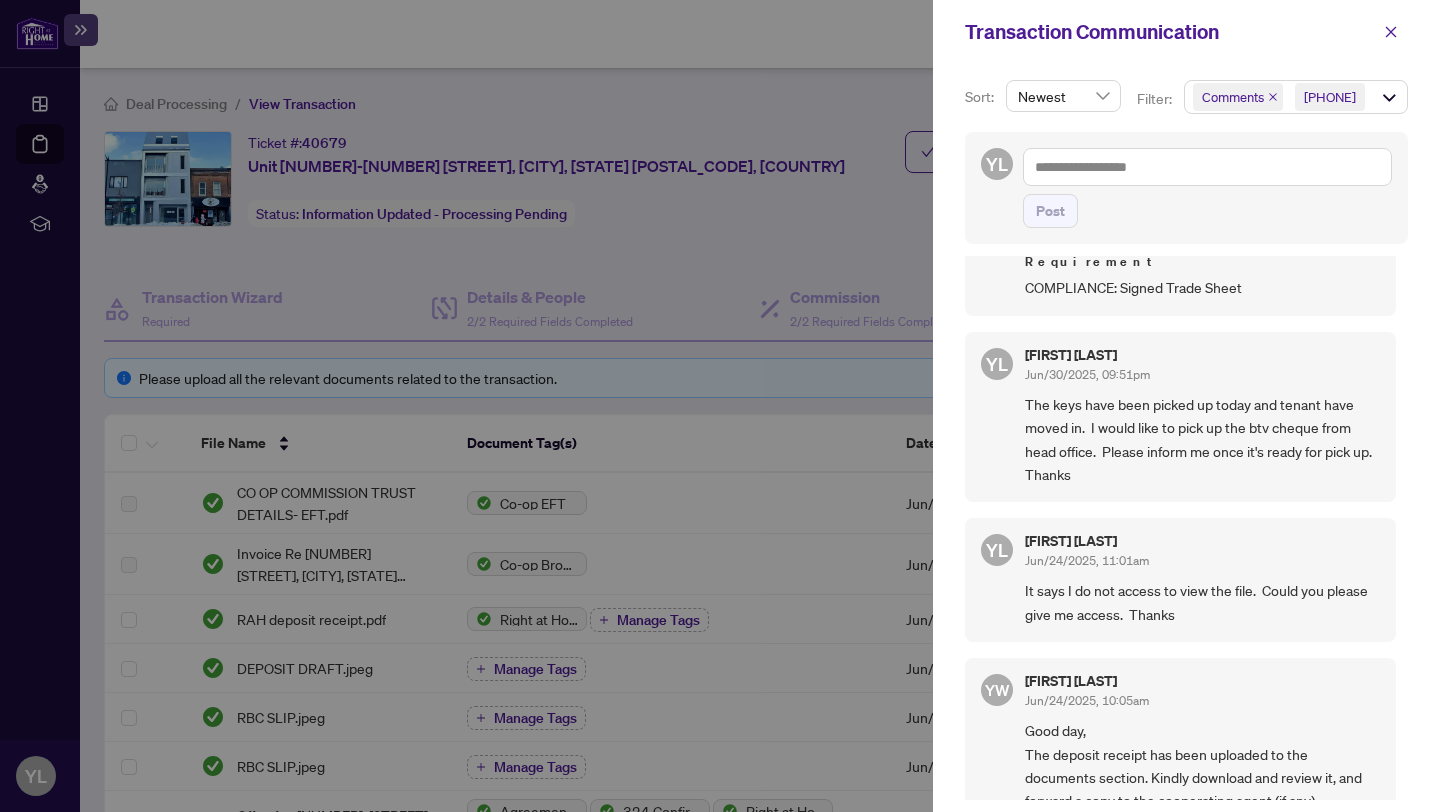 scroll, scrollTop: 388, scrollLeft: 0, axis: vertical 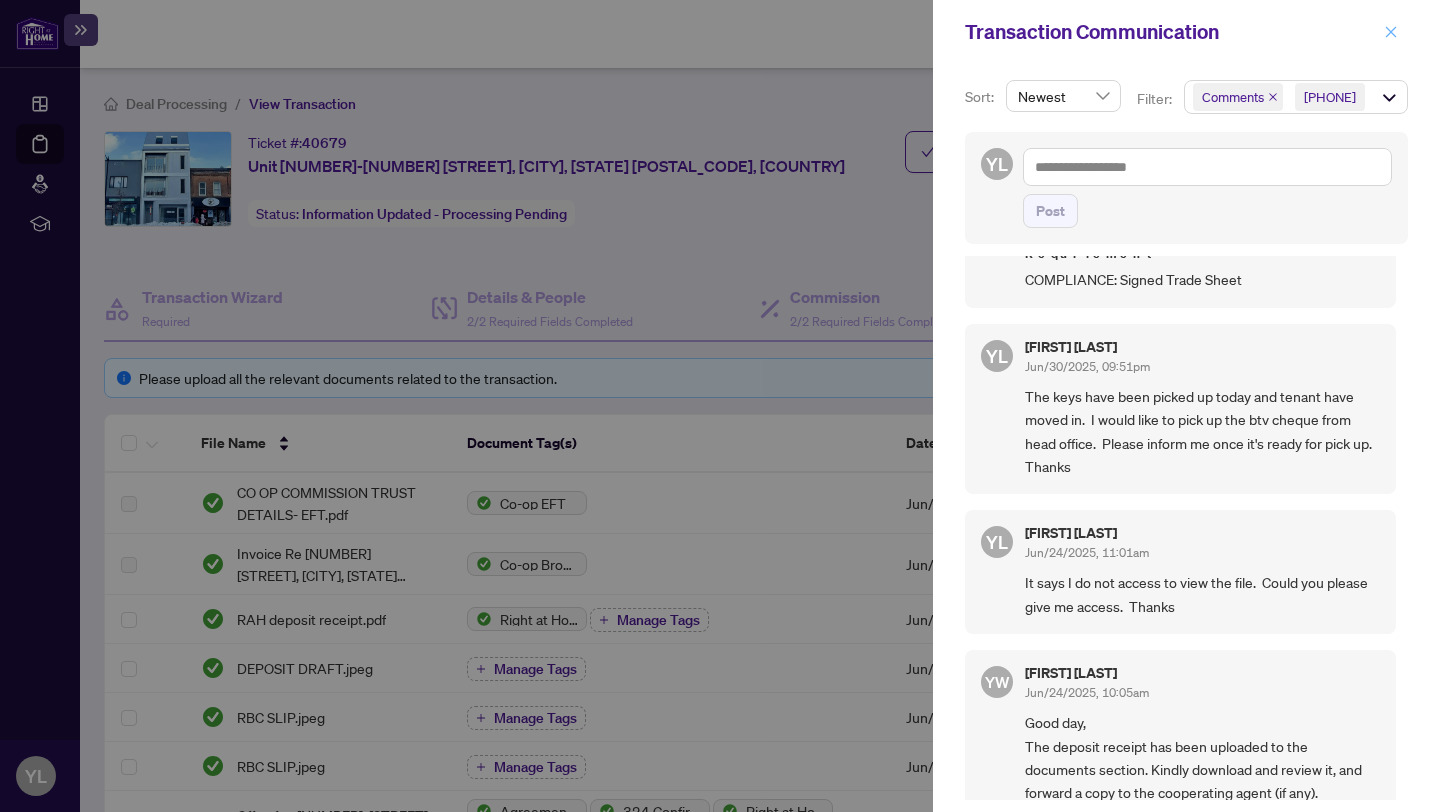 click at bounding box center (1391, 32) 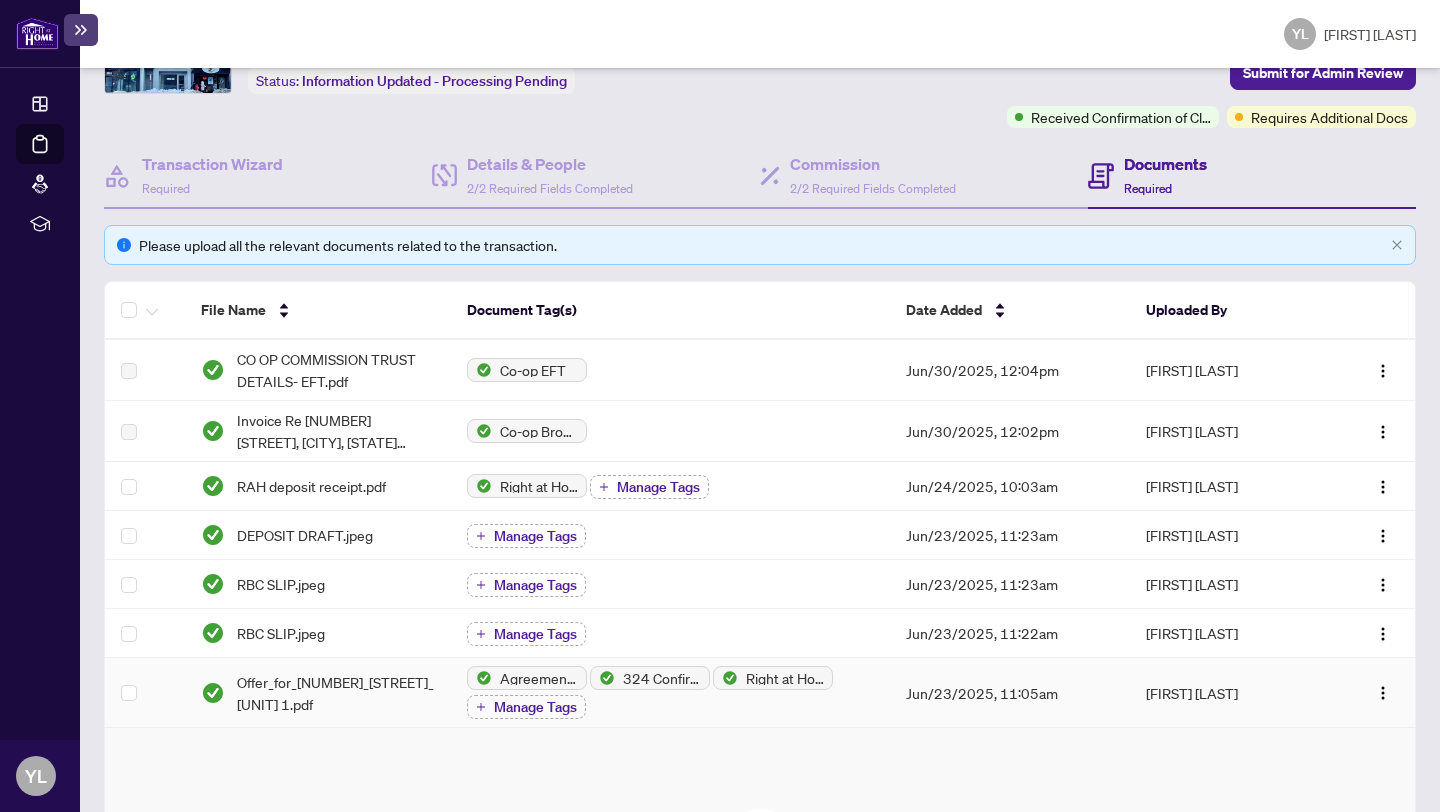 scroll, scrollTop: 0, scrollLeft: 0, axis: both 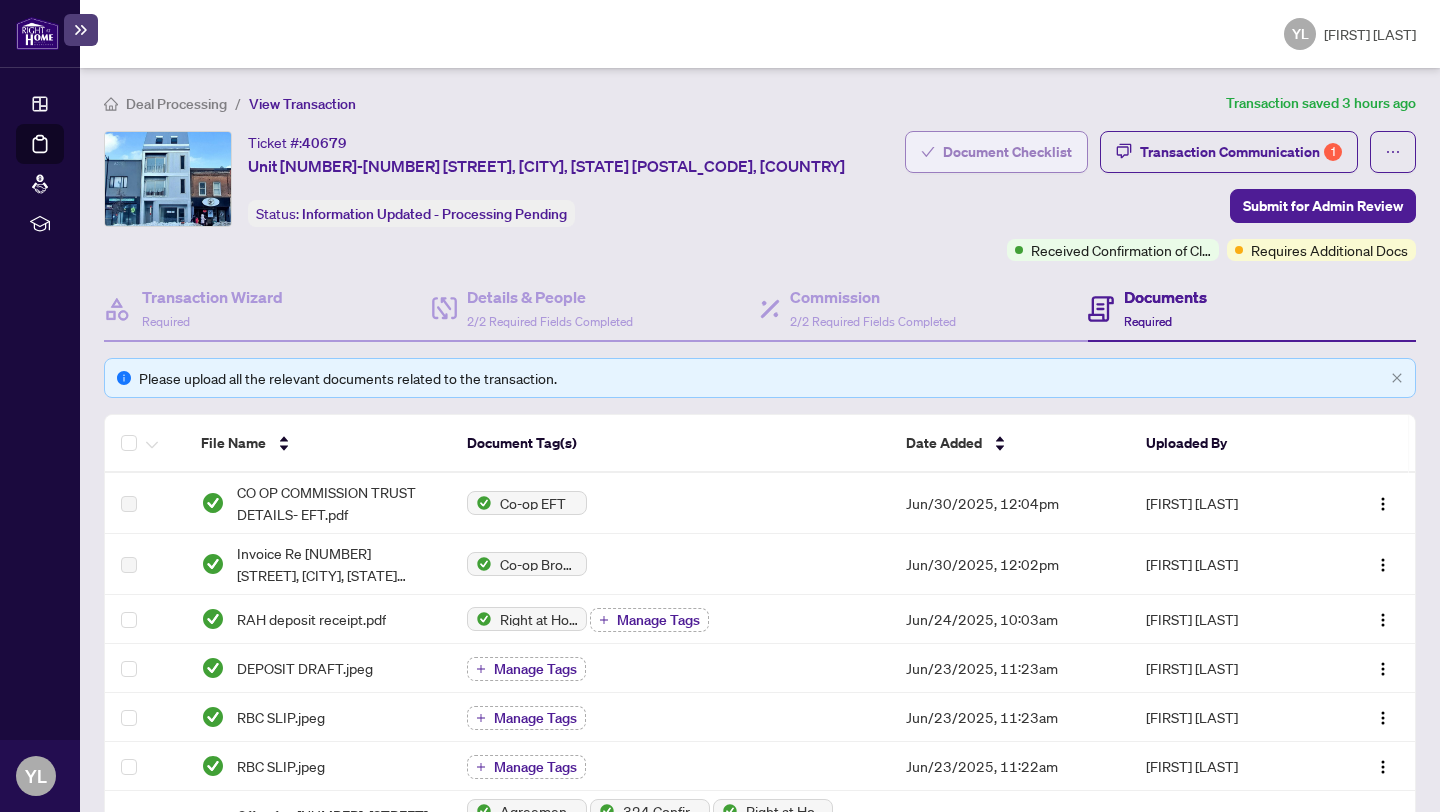 click on "Document Checklist" at bounding box center [1007, 152] 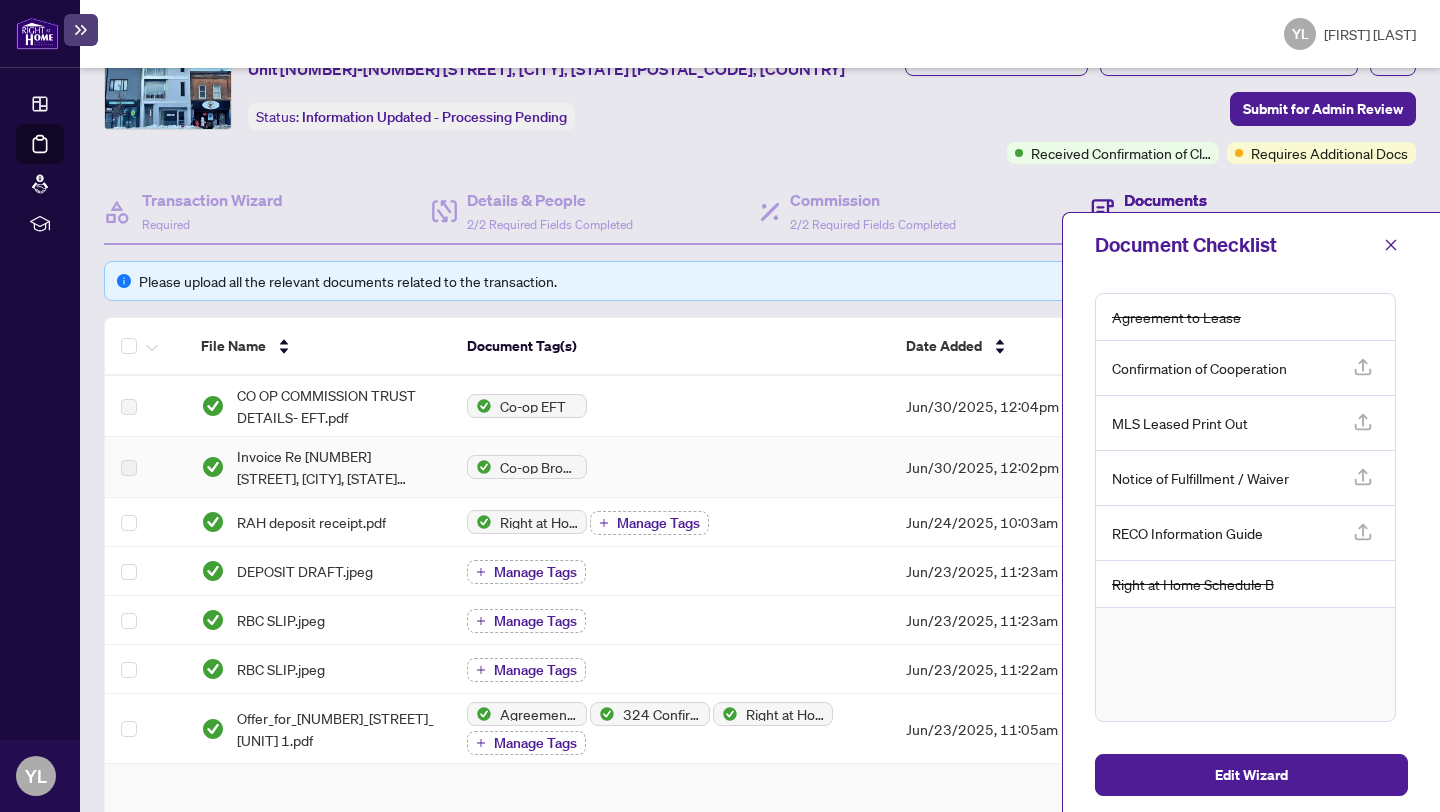 scroll, scrollTop: 0, scrollLeft: 0, axis: both 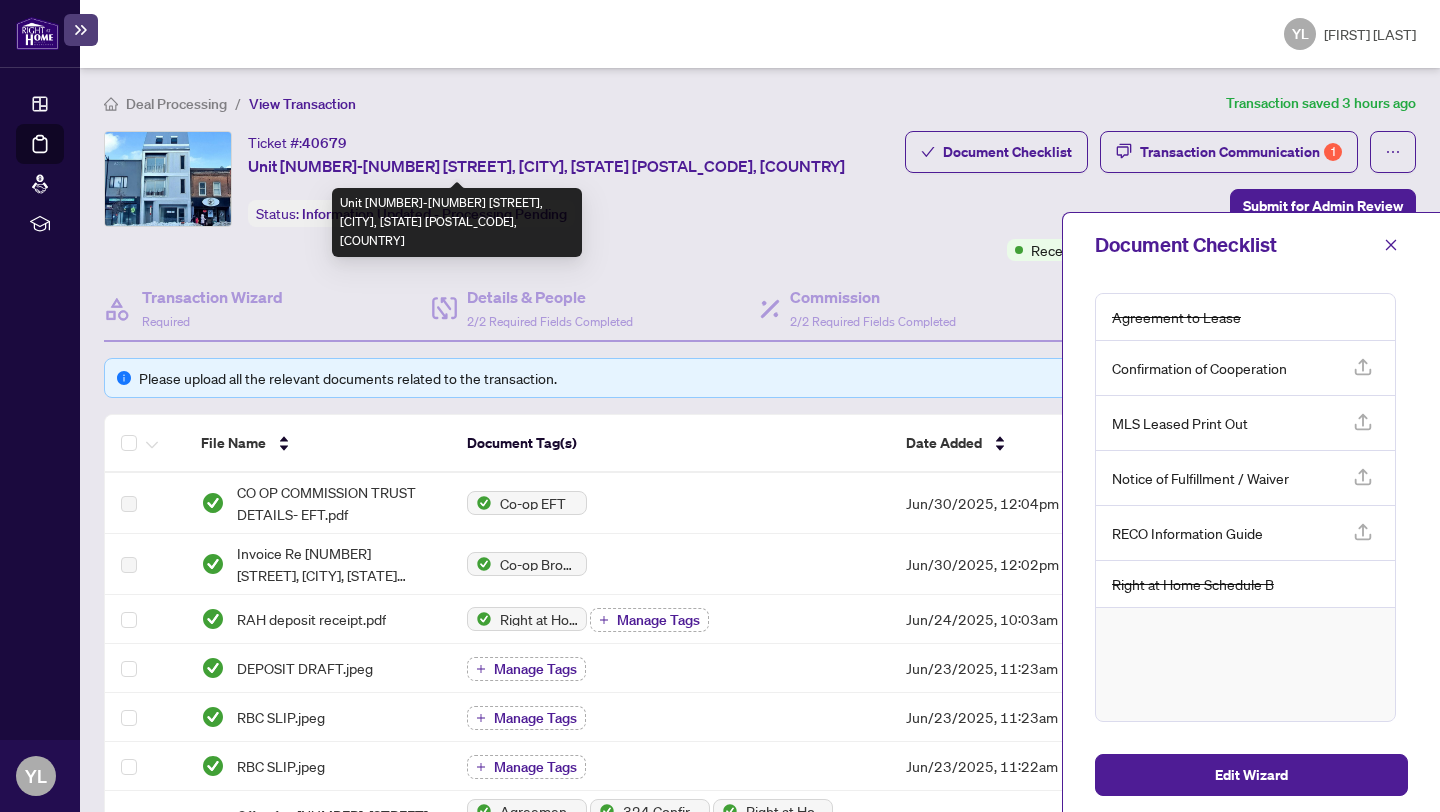 click on "Unit [NUMBER]-[NUMBER] [STREET], [CITY], [STATE] [POSTAL_CODE], [COUNTRY]" at bounding box center (546, 166) 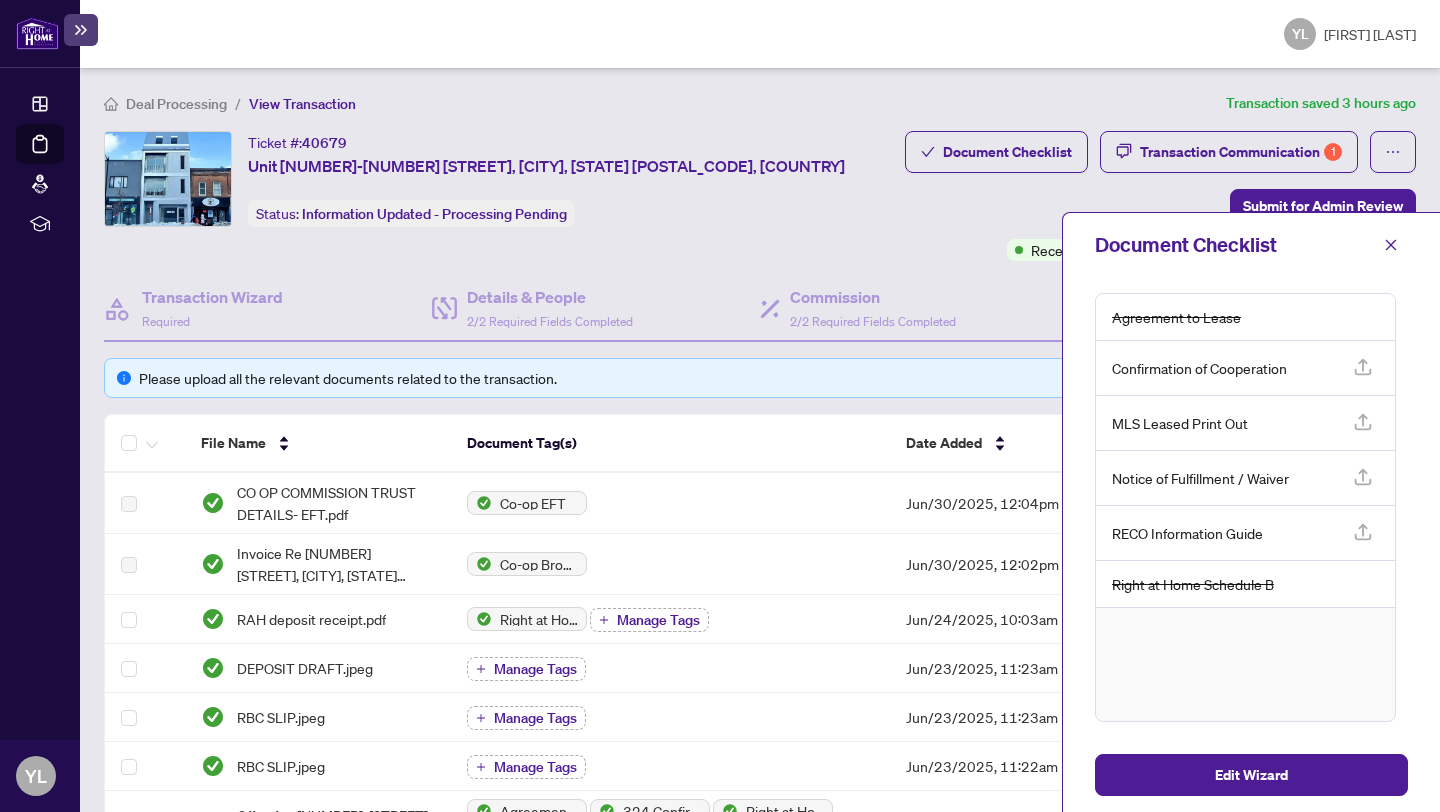 click on "View Transaction" at bounding box center [302, 104] 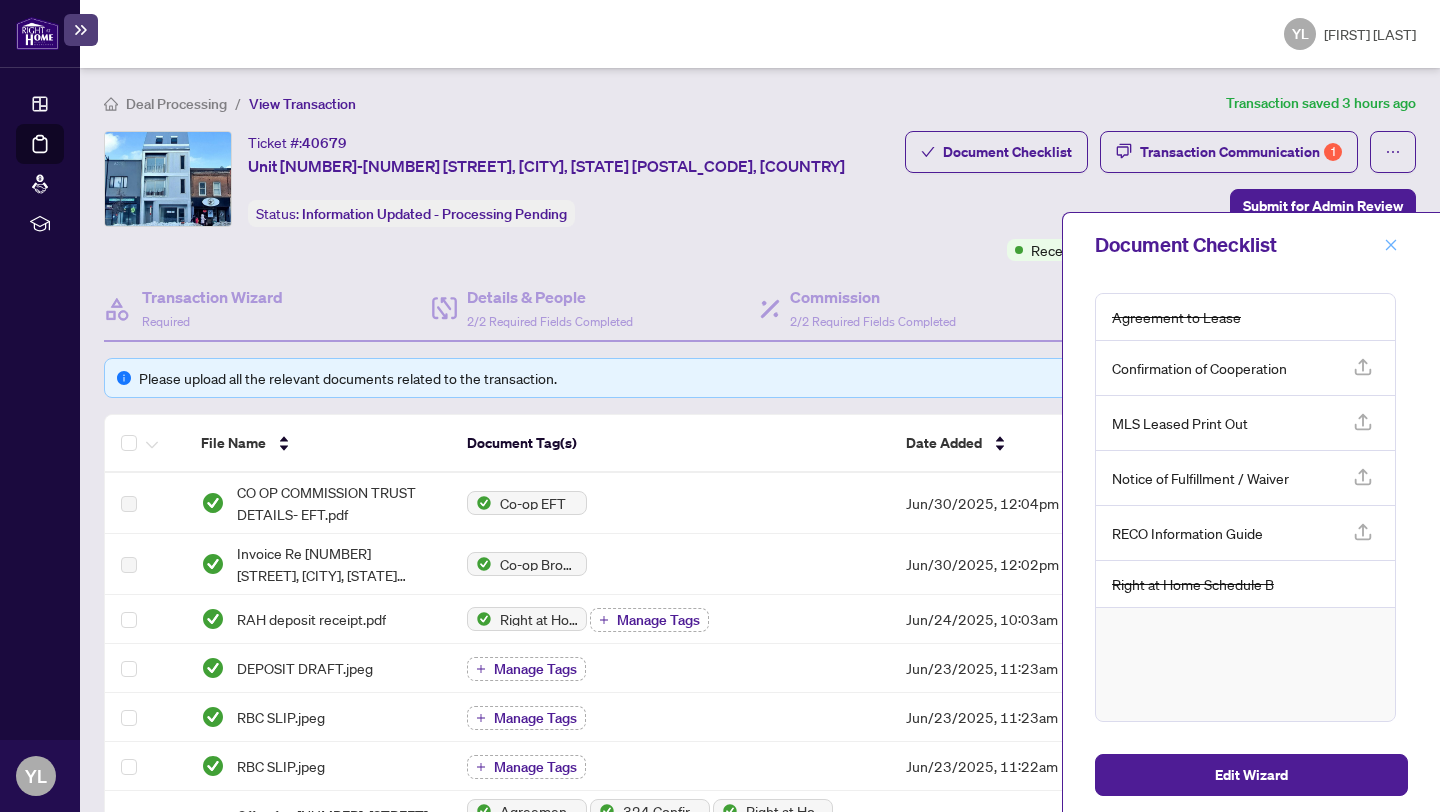 click at bounding box center (1391, 245) 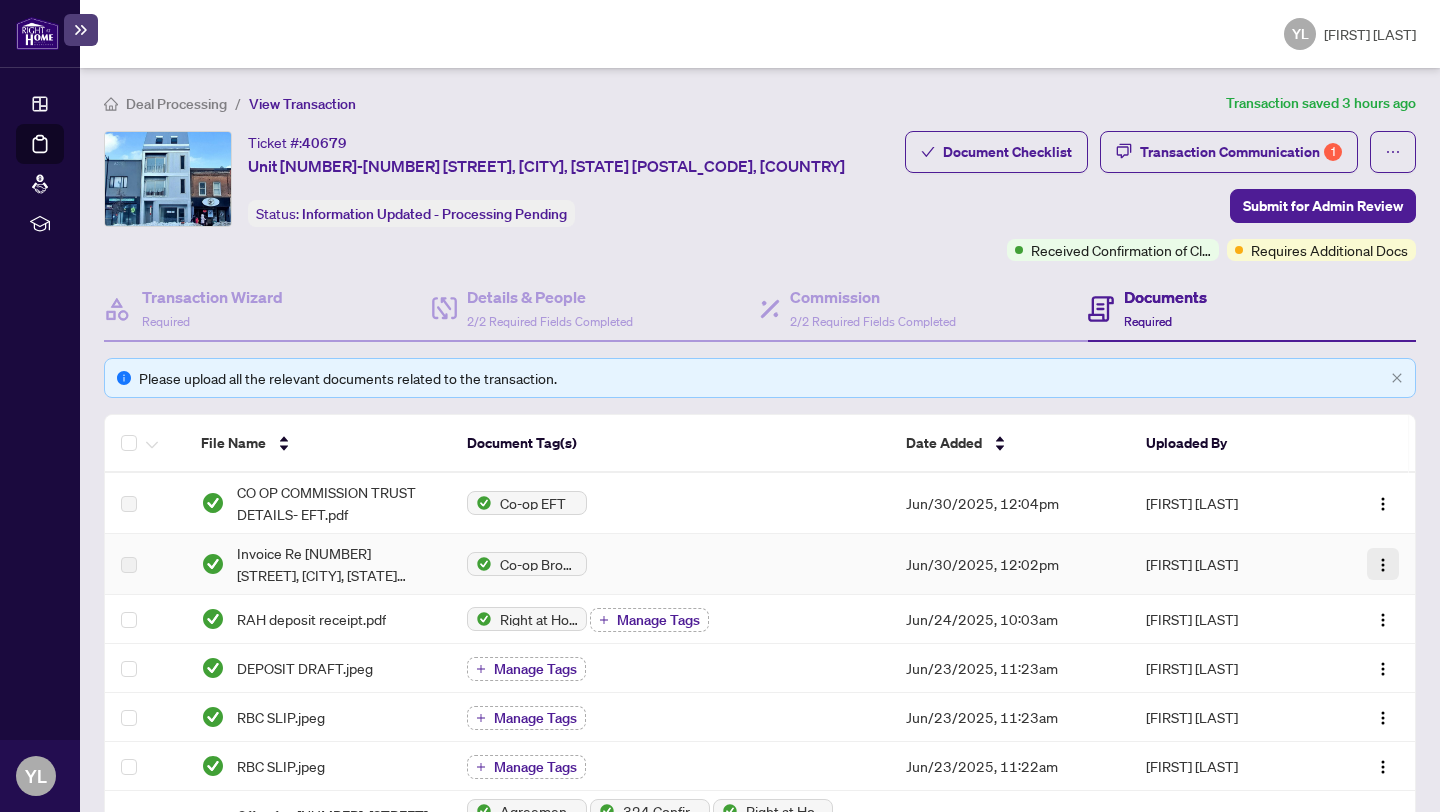 click at bounding box center (1383, 565) 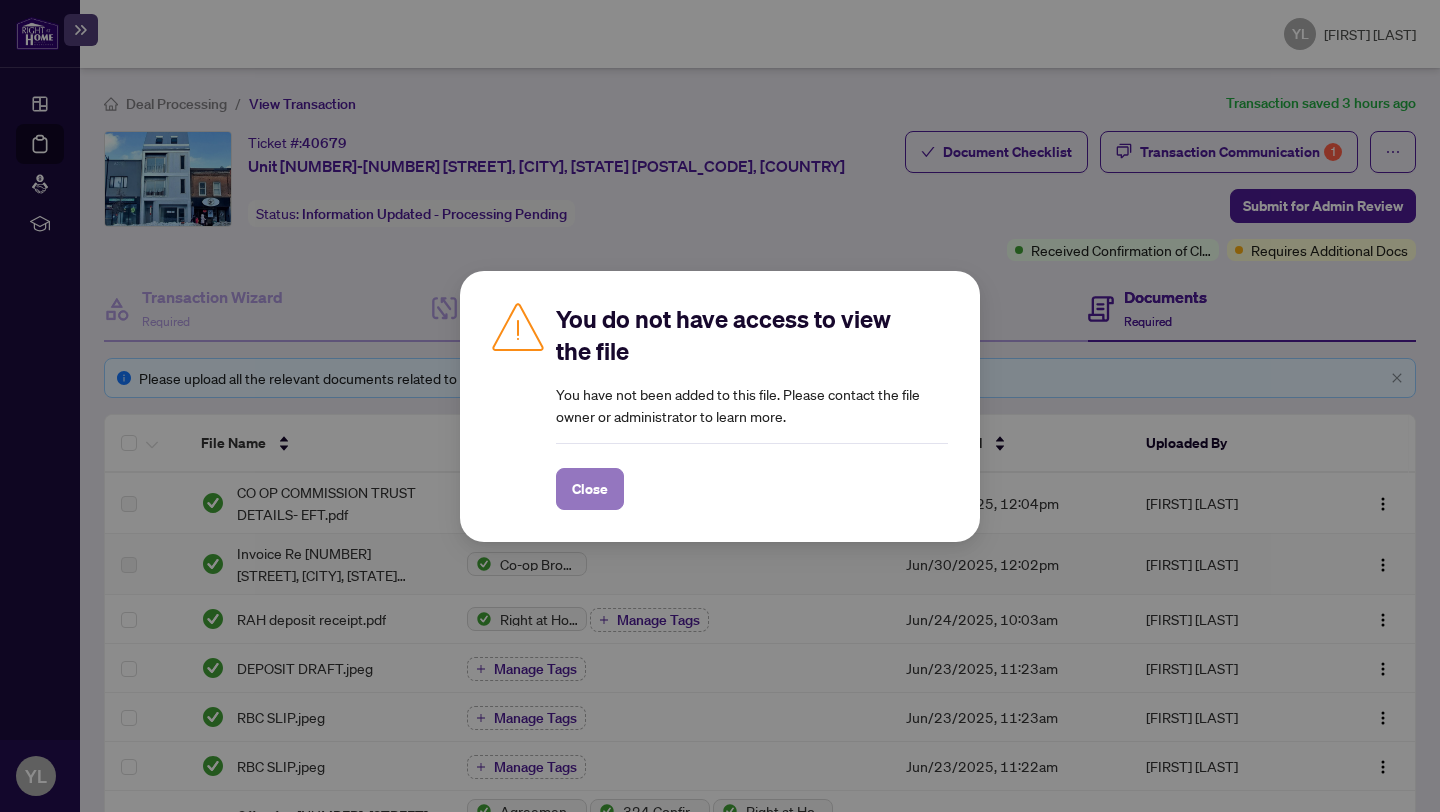 click on "Close" at bounding box center [0, 0] 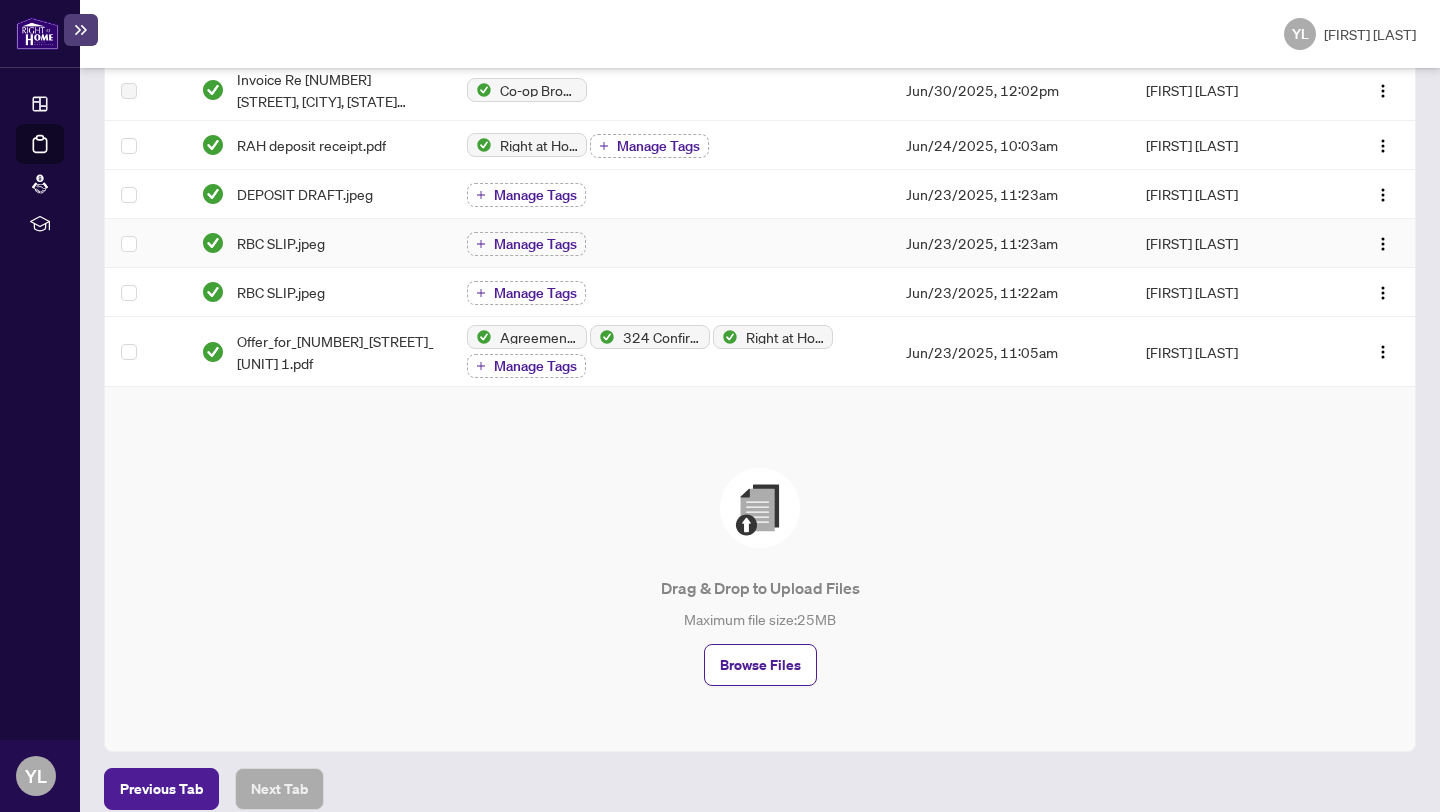 scroll, scrollTop: 492, scrollLeft: 0, axis: vertical 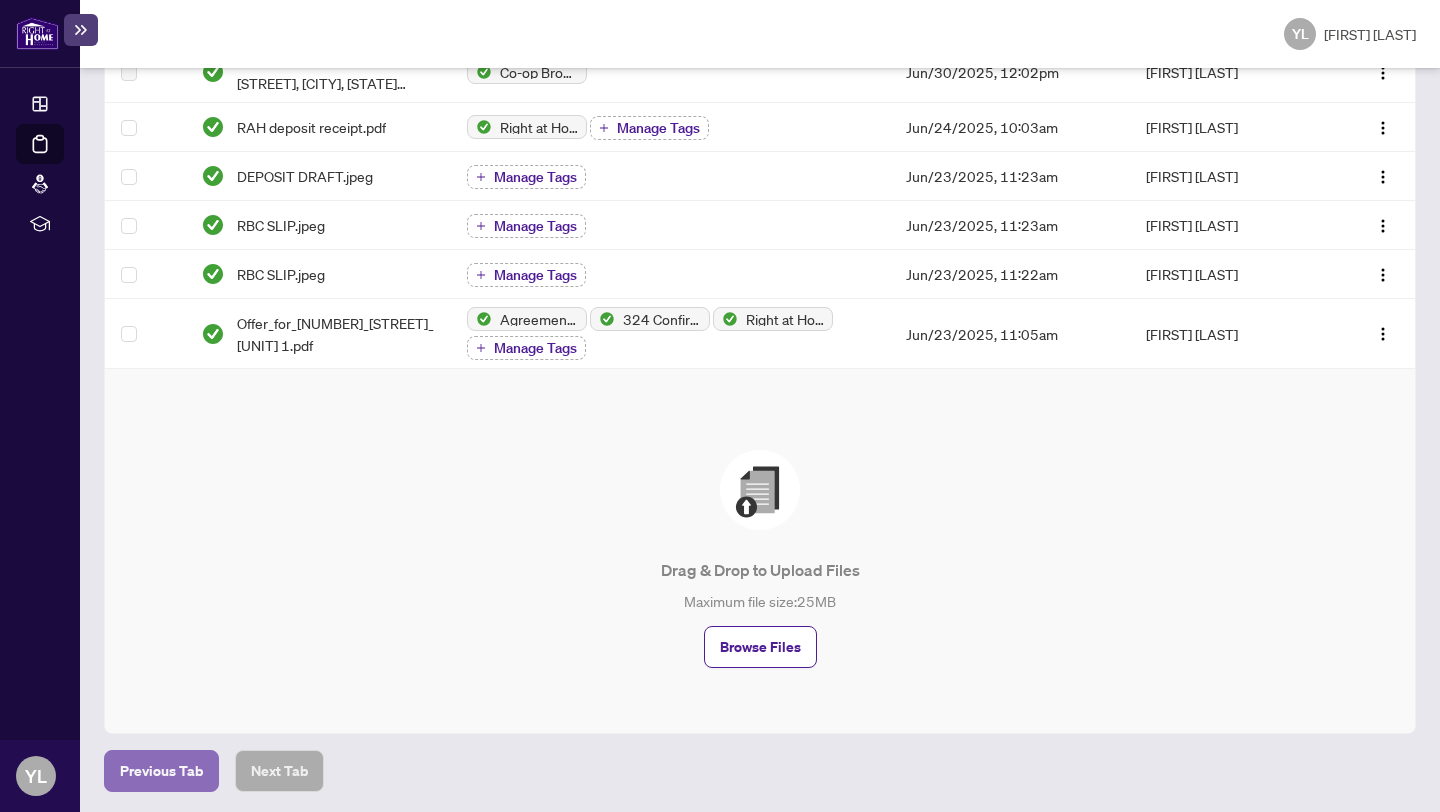 click on "Previous Tab" at bounding box center (161, 771) 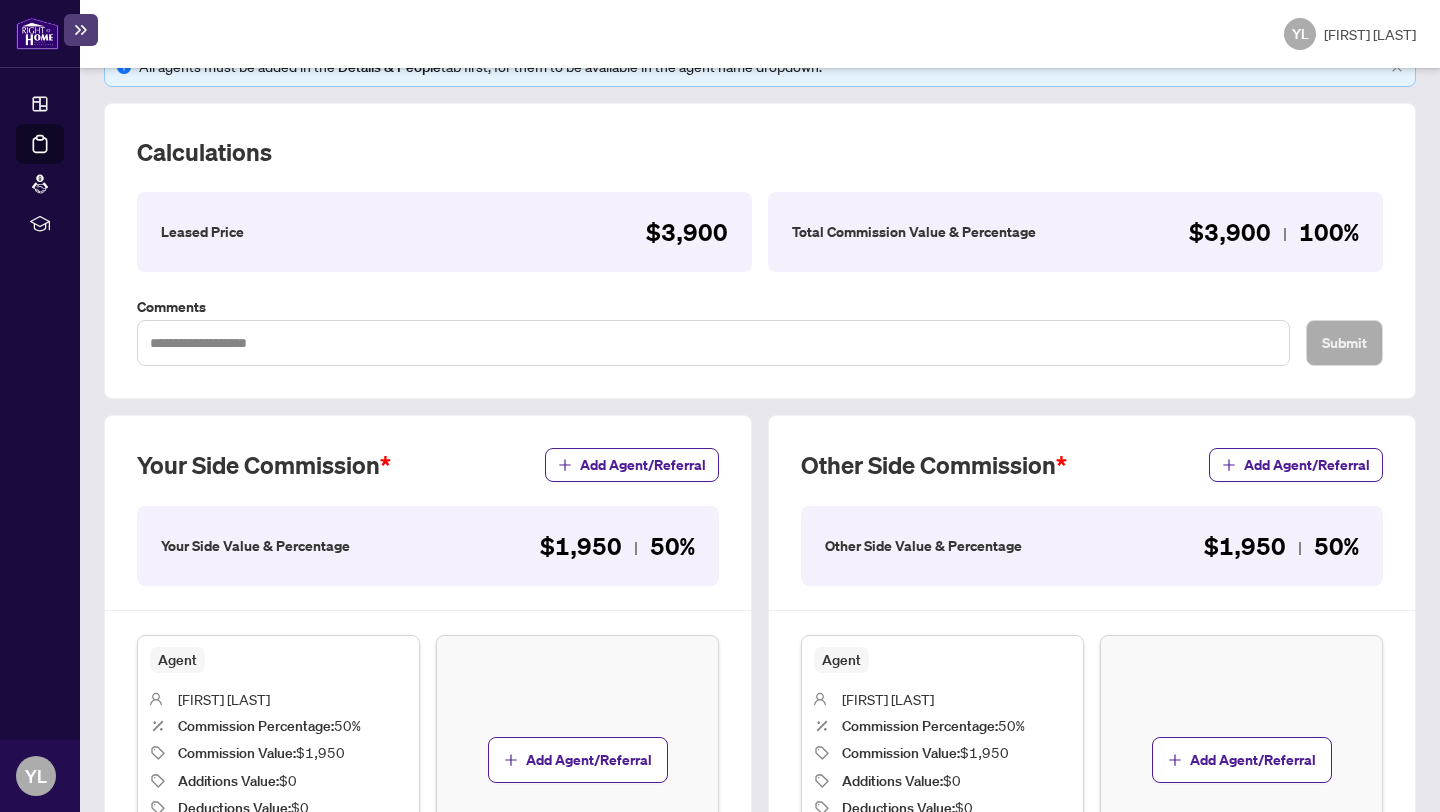 scroll, scrollTop: 0, scrollLeft: 0, axis: both 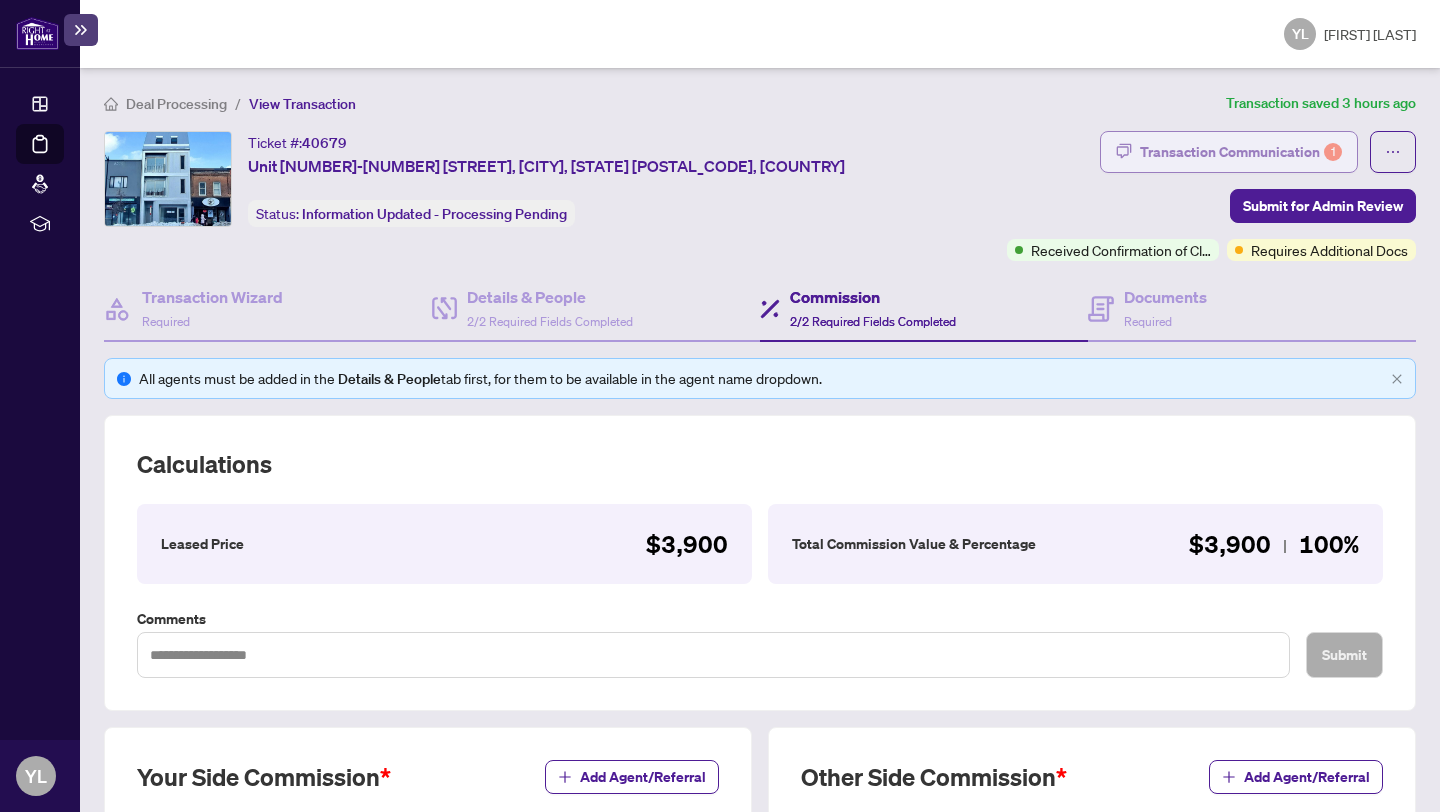 click on "Transaction Communication 1" at bounding box center (1241, 152) 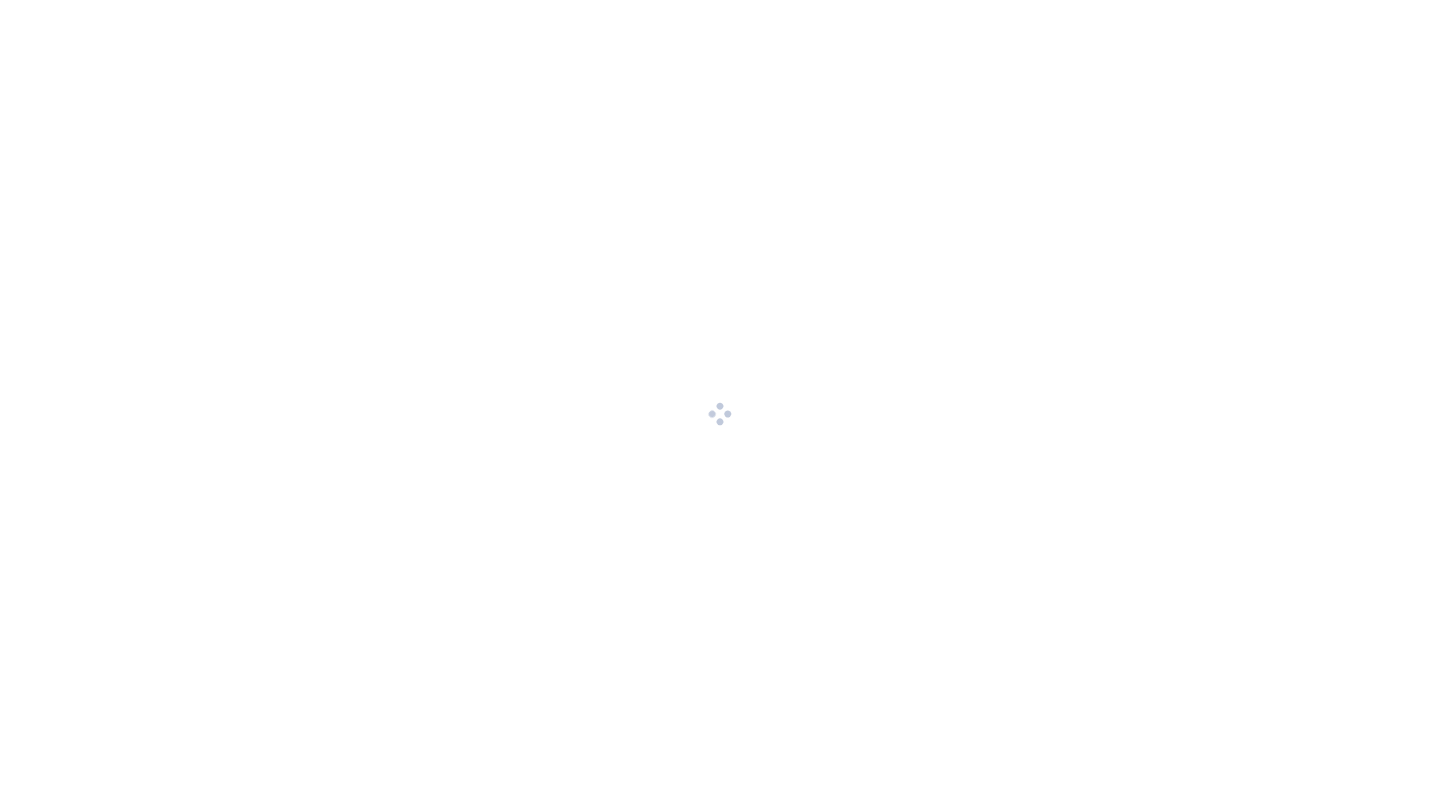 scroll, scrollTop: 0, scrollLeft: 0, axis: both 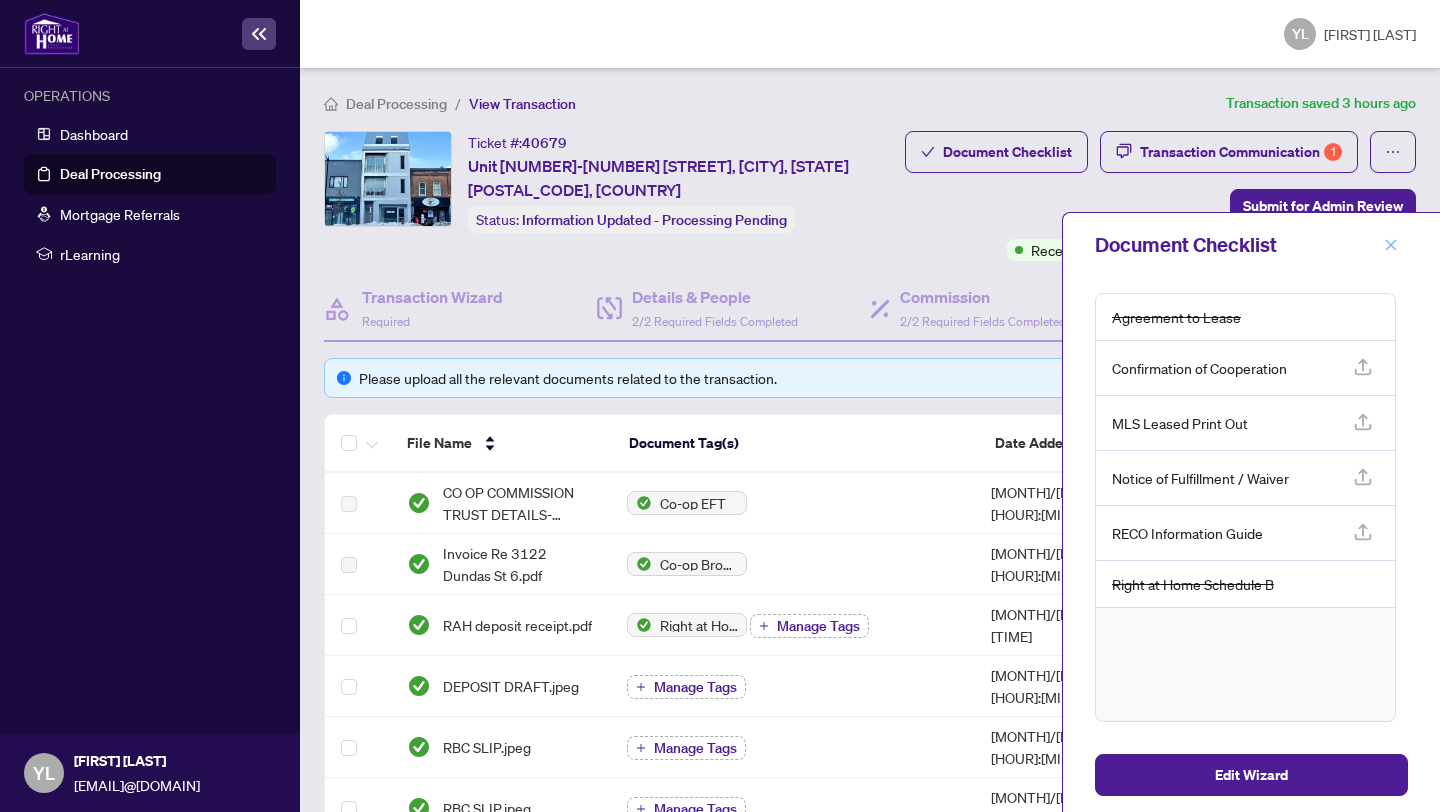 click at bounding box center (1391, 244) 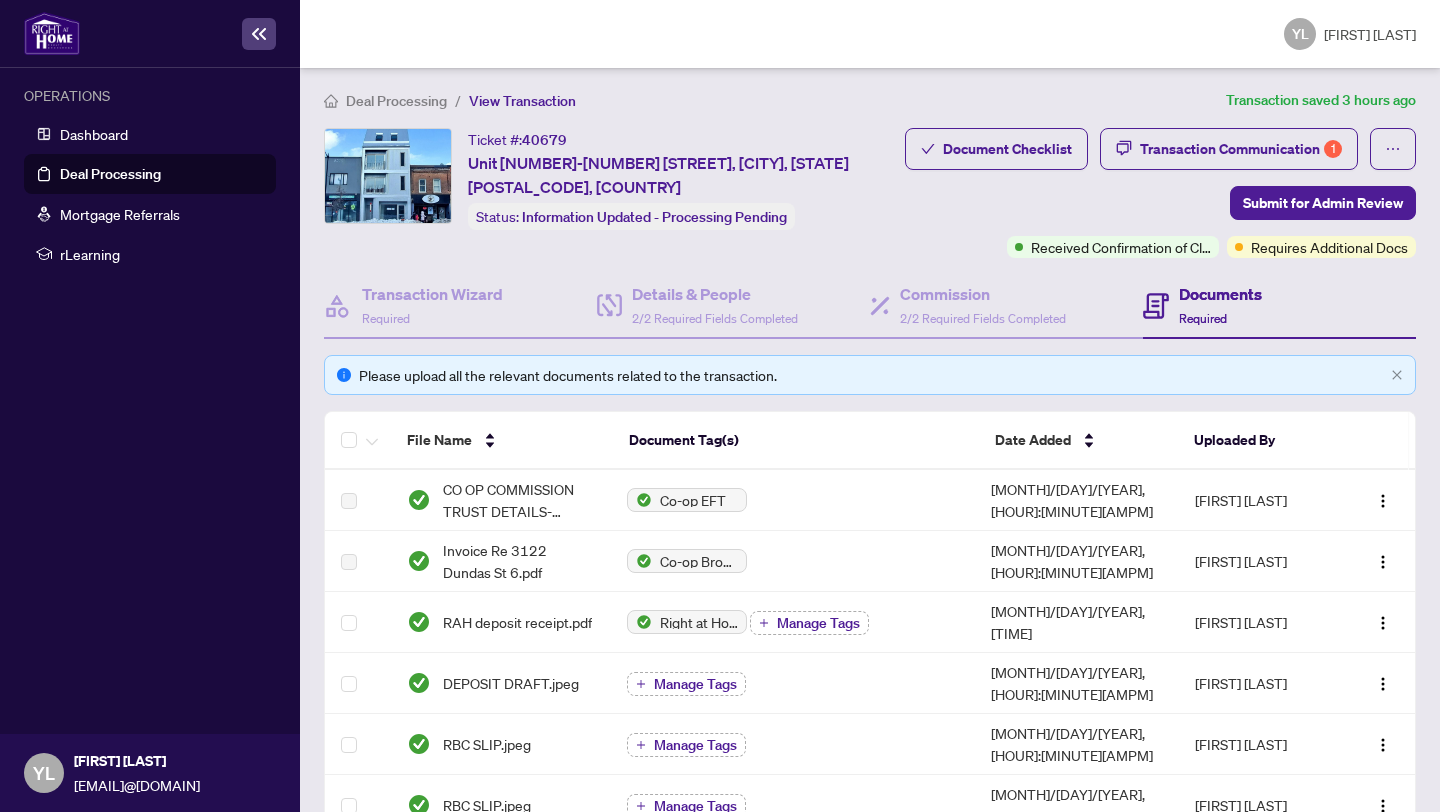 scroll, scrollTop: 1, scrollLeft: 0, axis: vertical 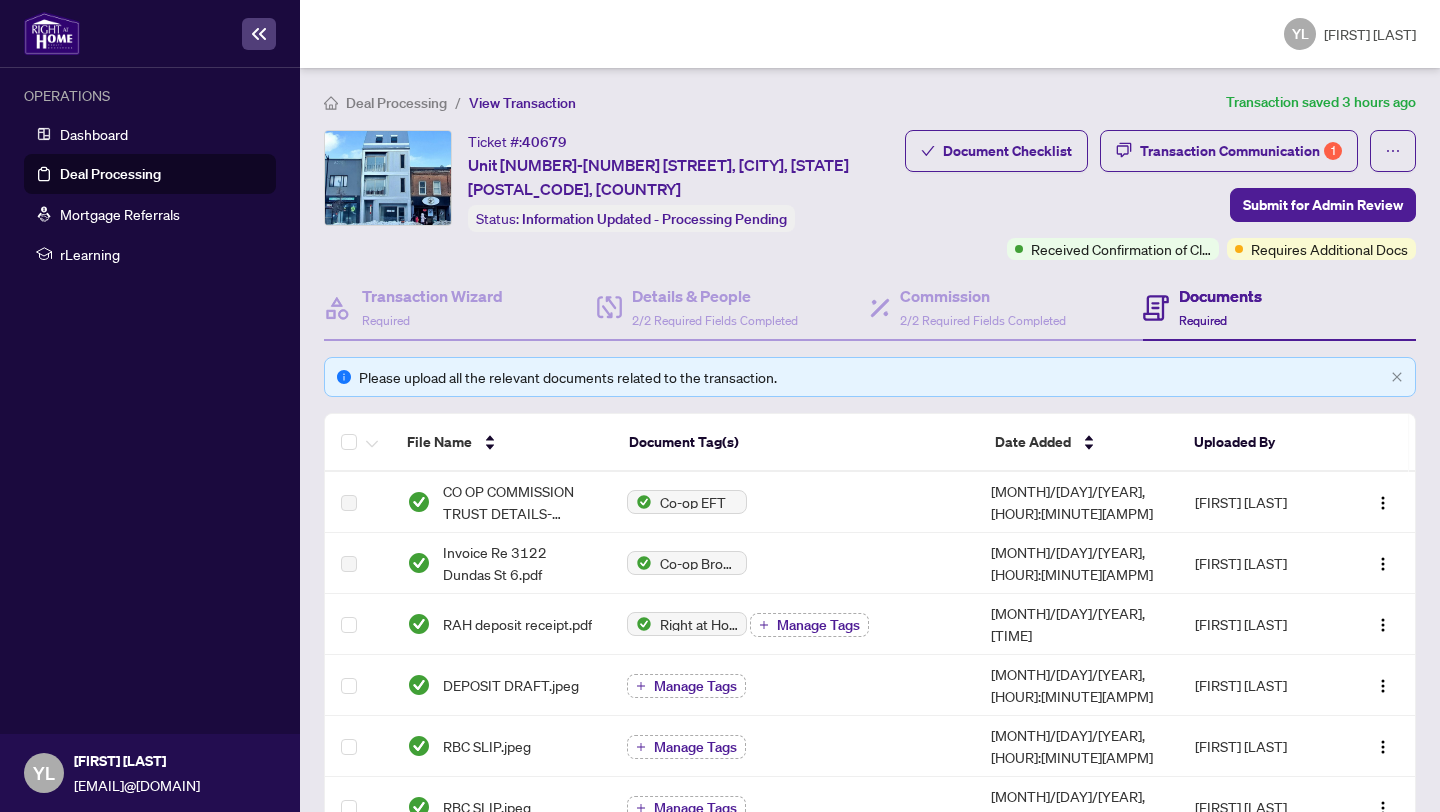 click on "Please upload all the relevant documents related to the transaction." at bounding box center [871, 377] 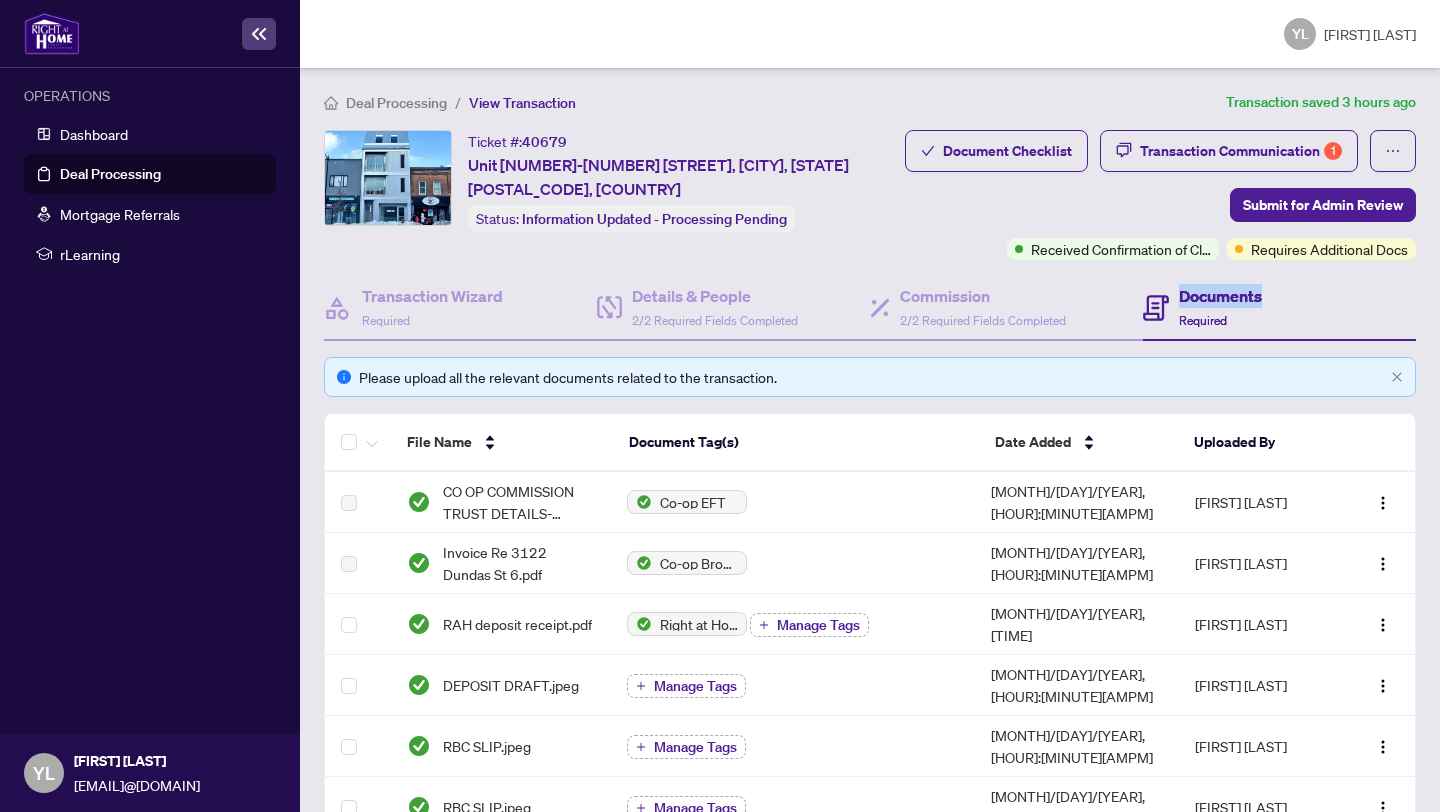 click on "Documents" at bounding box center (1220, 296) 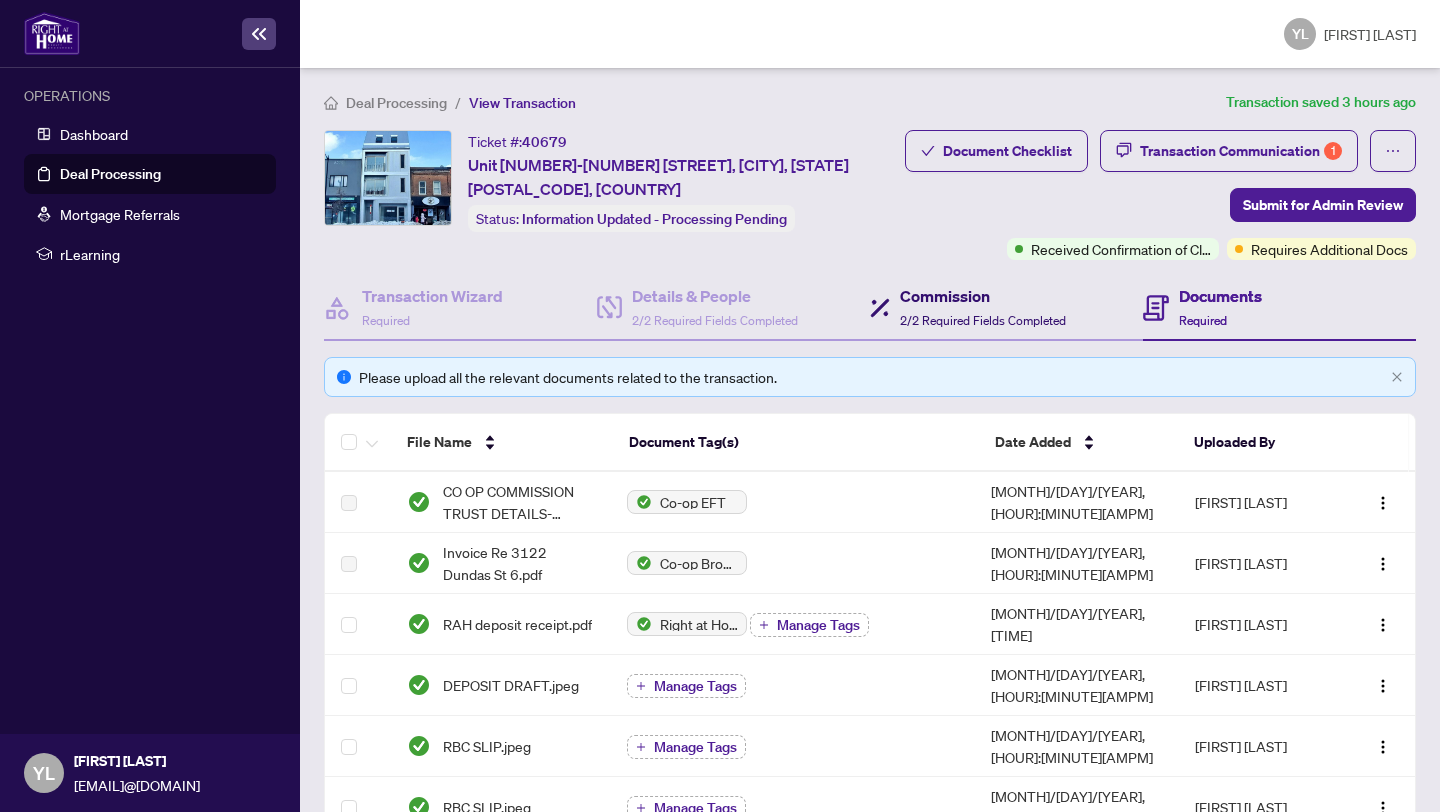 click on "Commission 2/2 Required Fields Completed" at bounding box center [983, 307] 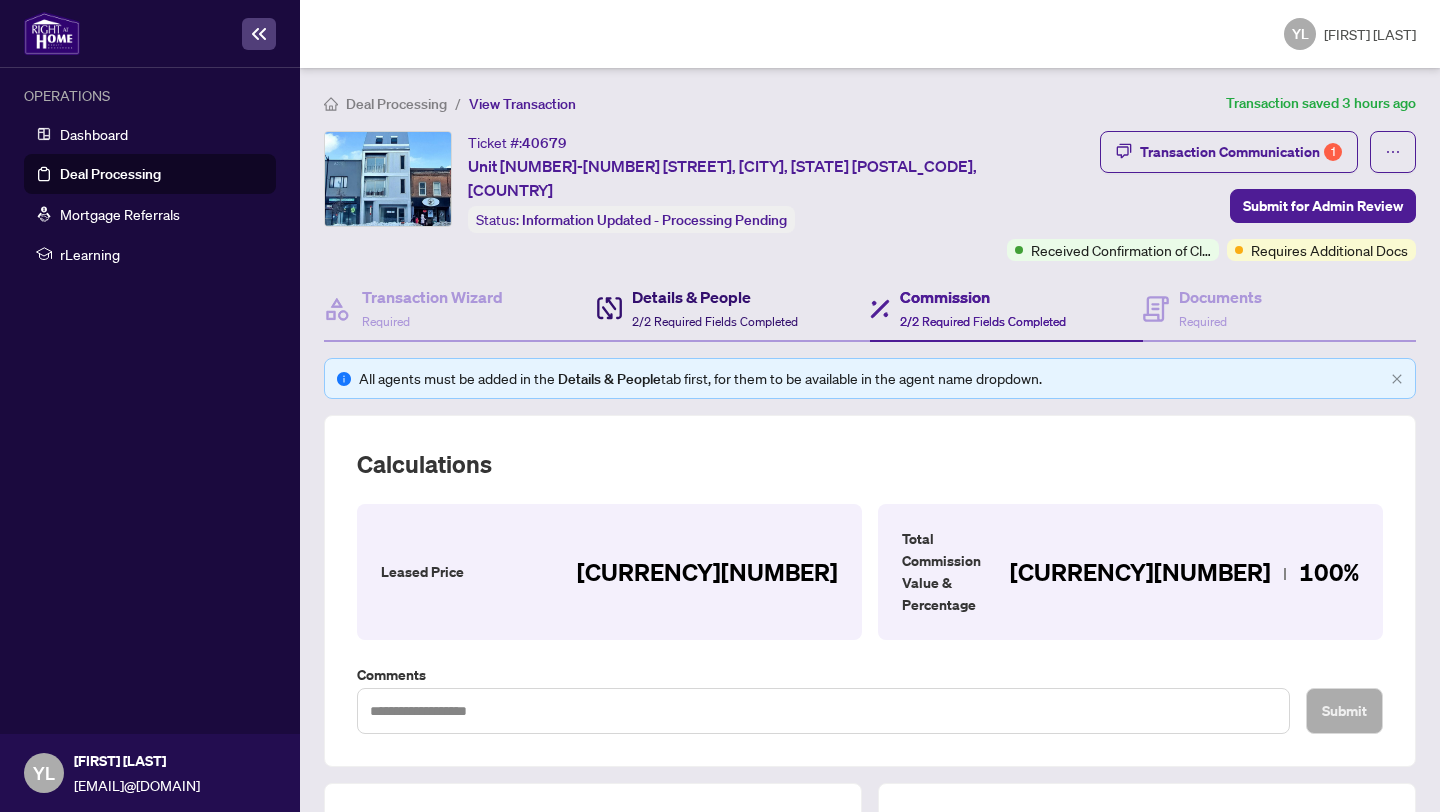 click on "2/2 Required Fields Completed" at bounding box center (715, 321) 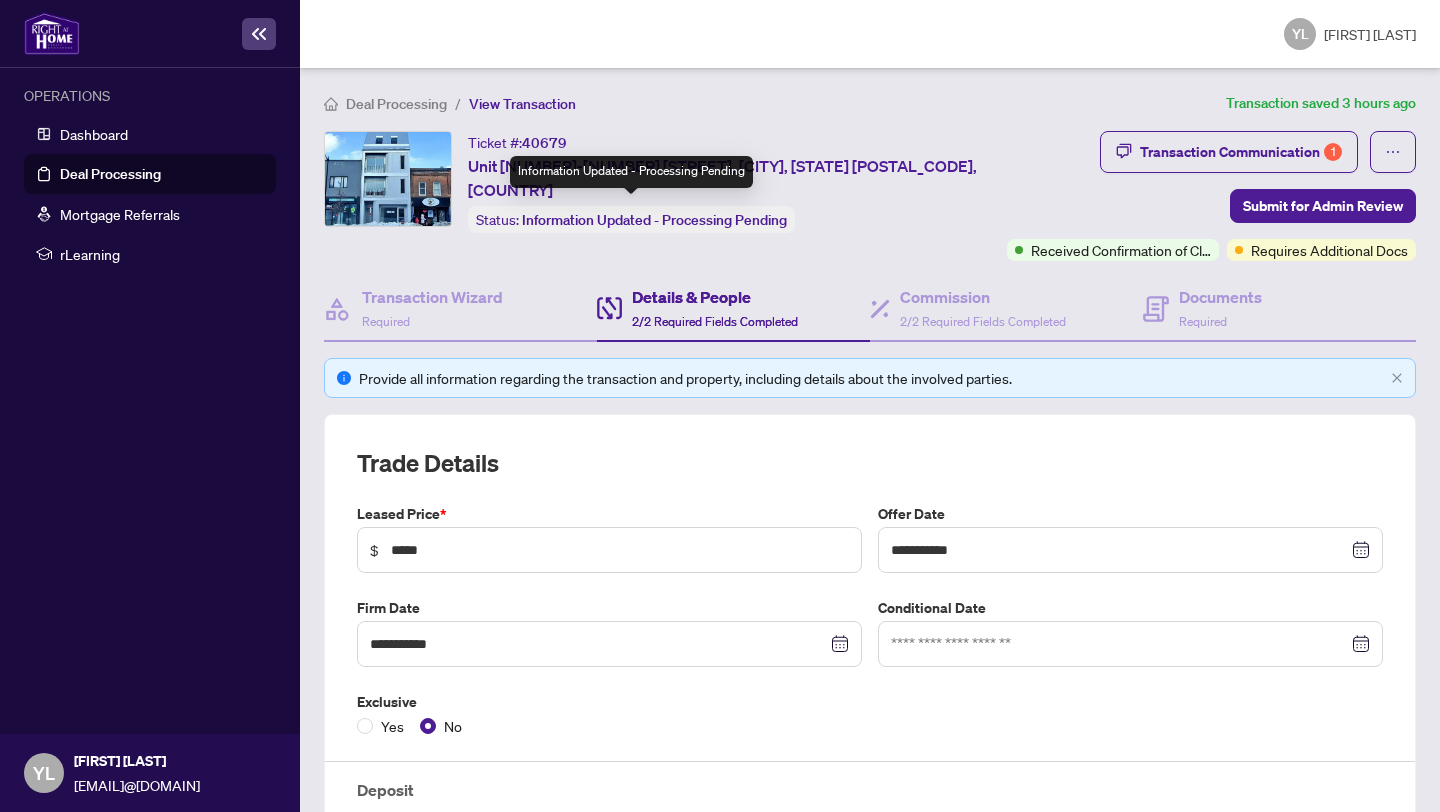 click on "Information Updated - Processing Pending" at bounding box center (654, 220) 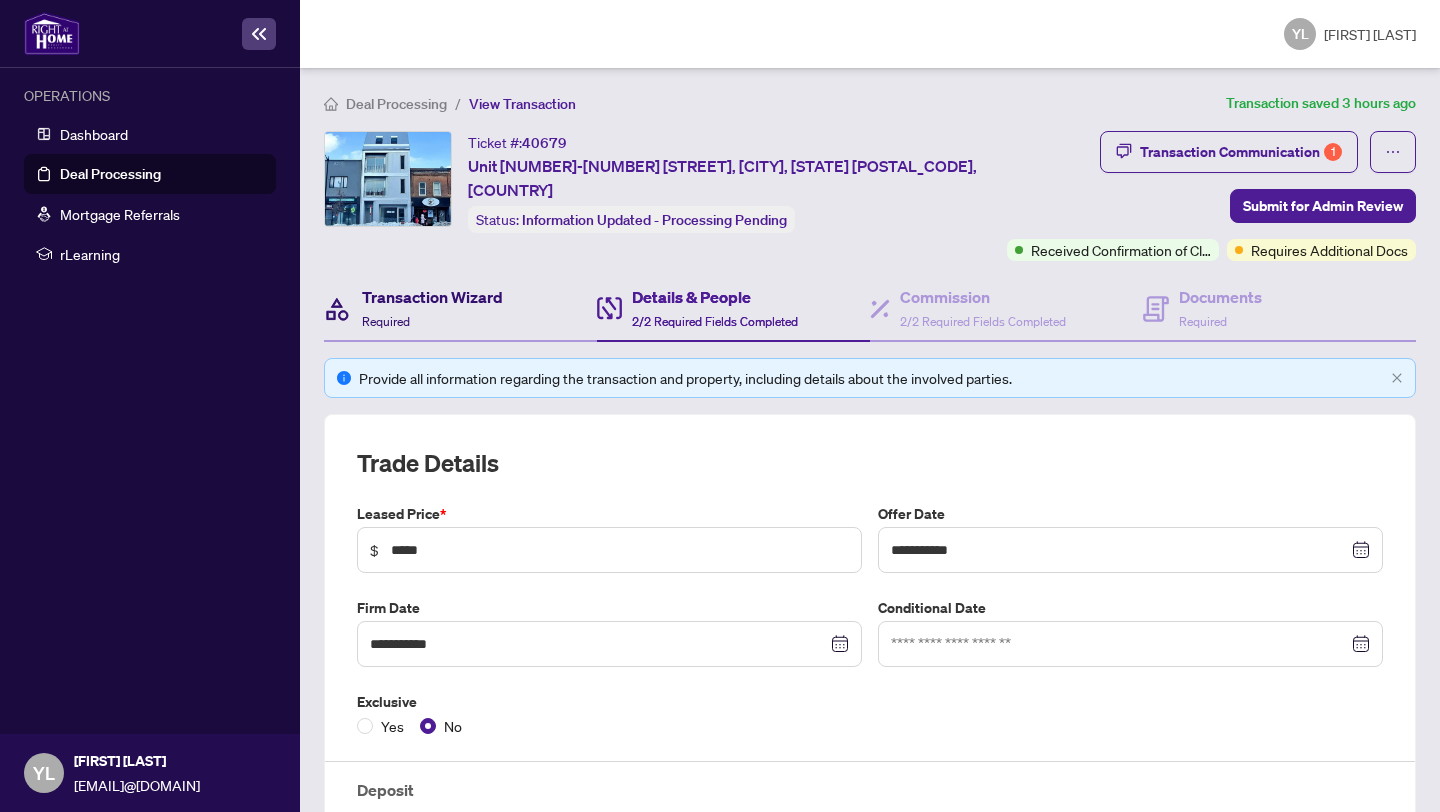 click on "Transaction Wizard" at bounding box center (432, 297) 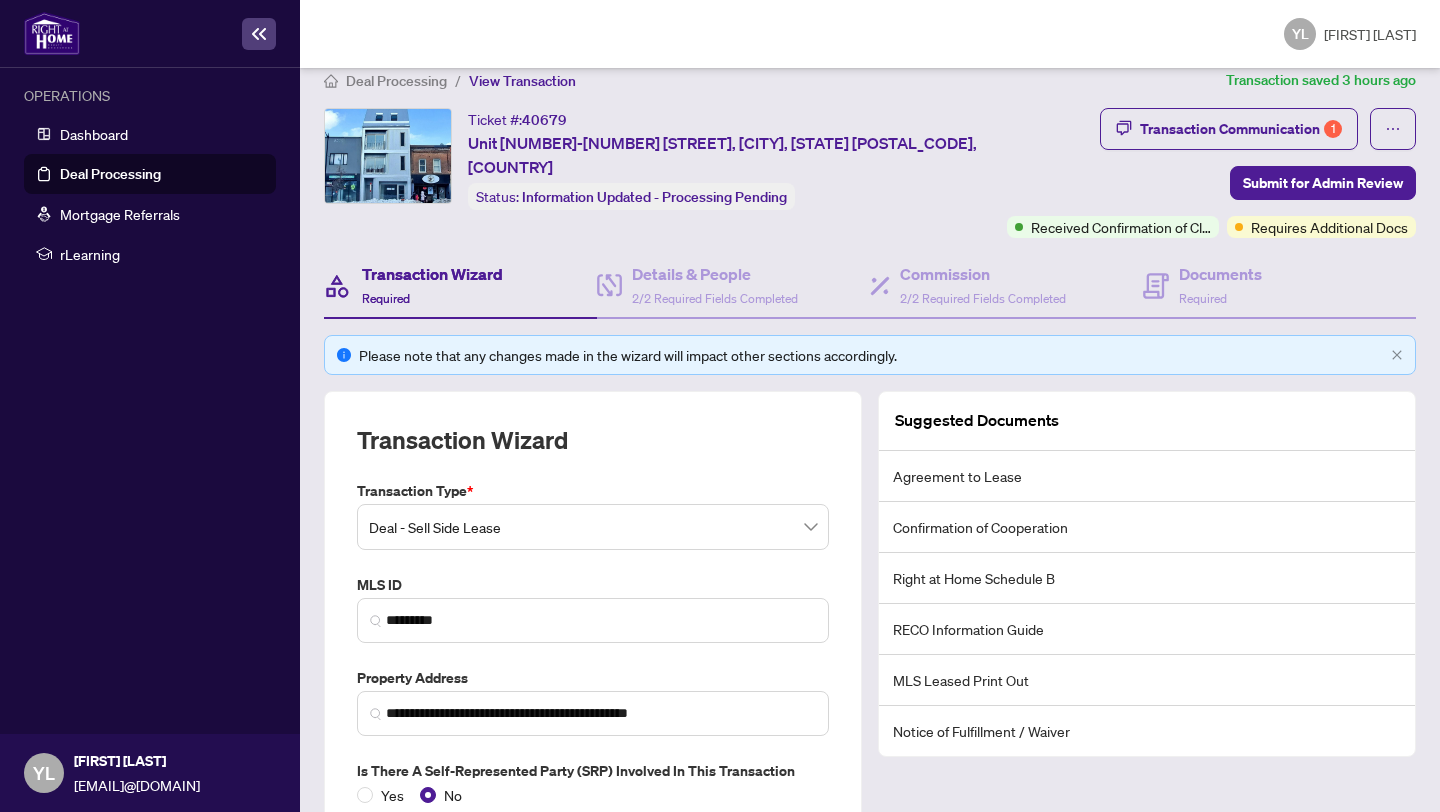 scroll, scrollTop: 0, scrollLeft: 0, axis: both 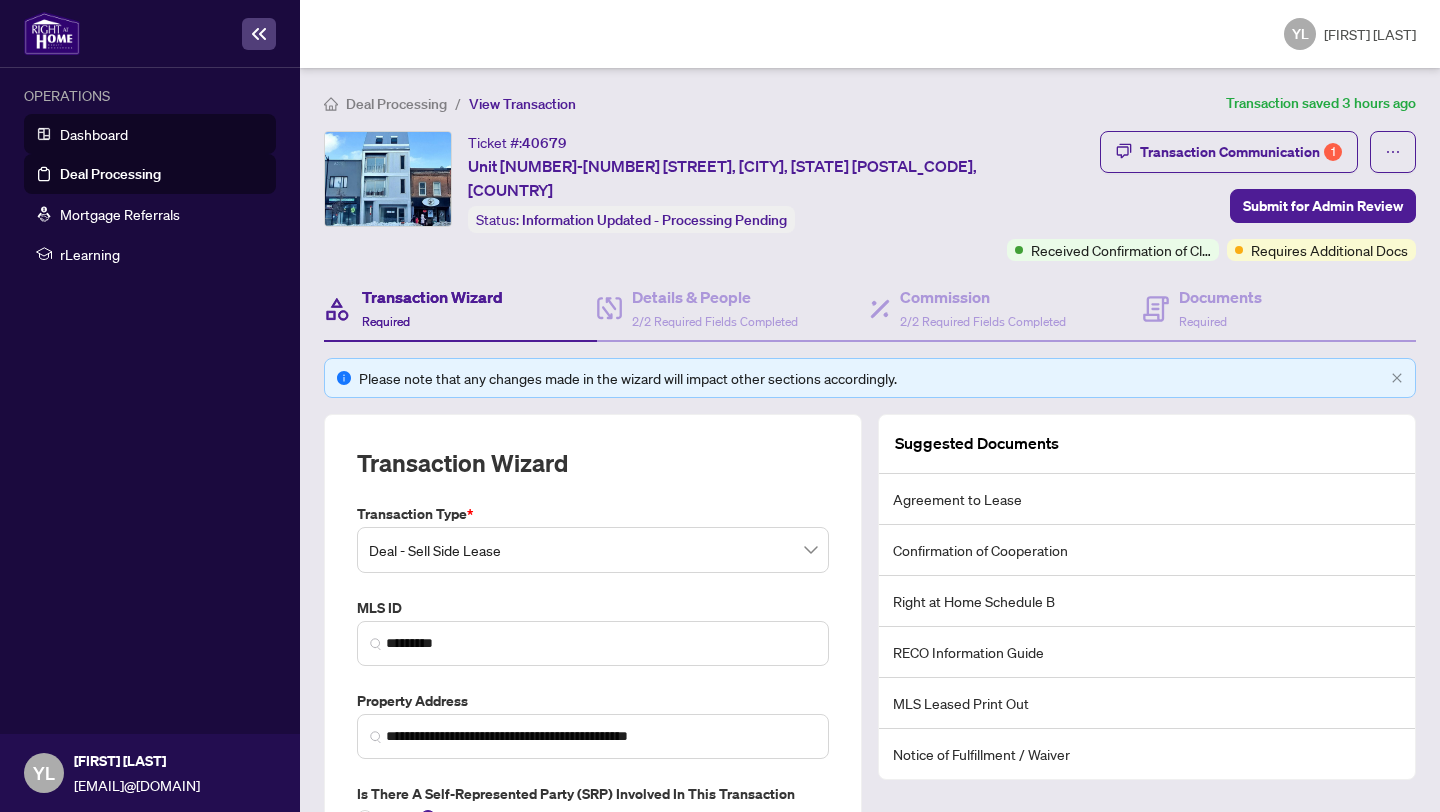 click on "Dashboard" at bounding box center (94, 134) 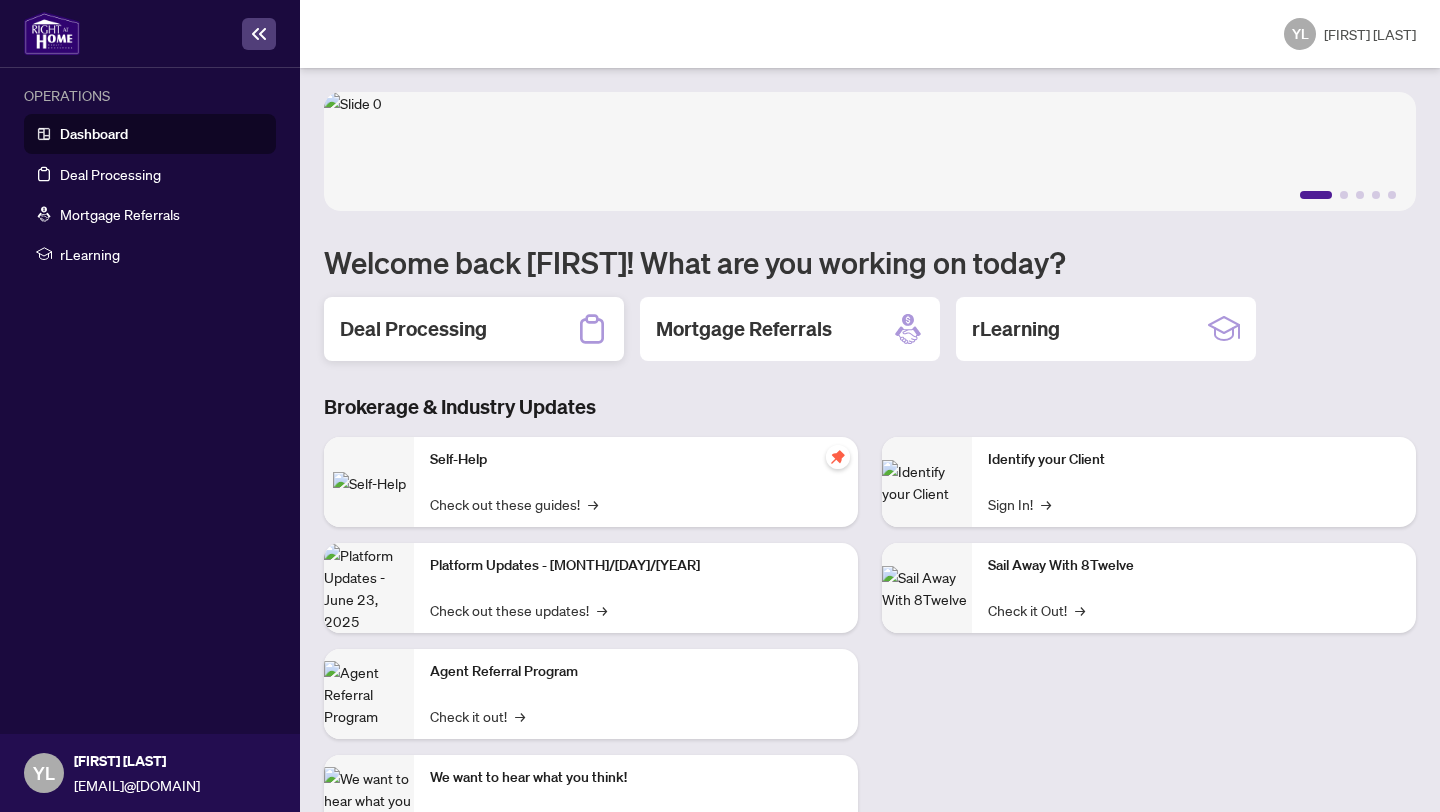 click on "Deal Processing" at bounding box center (413, 329) 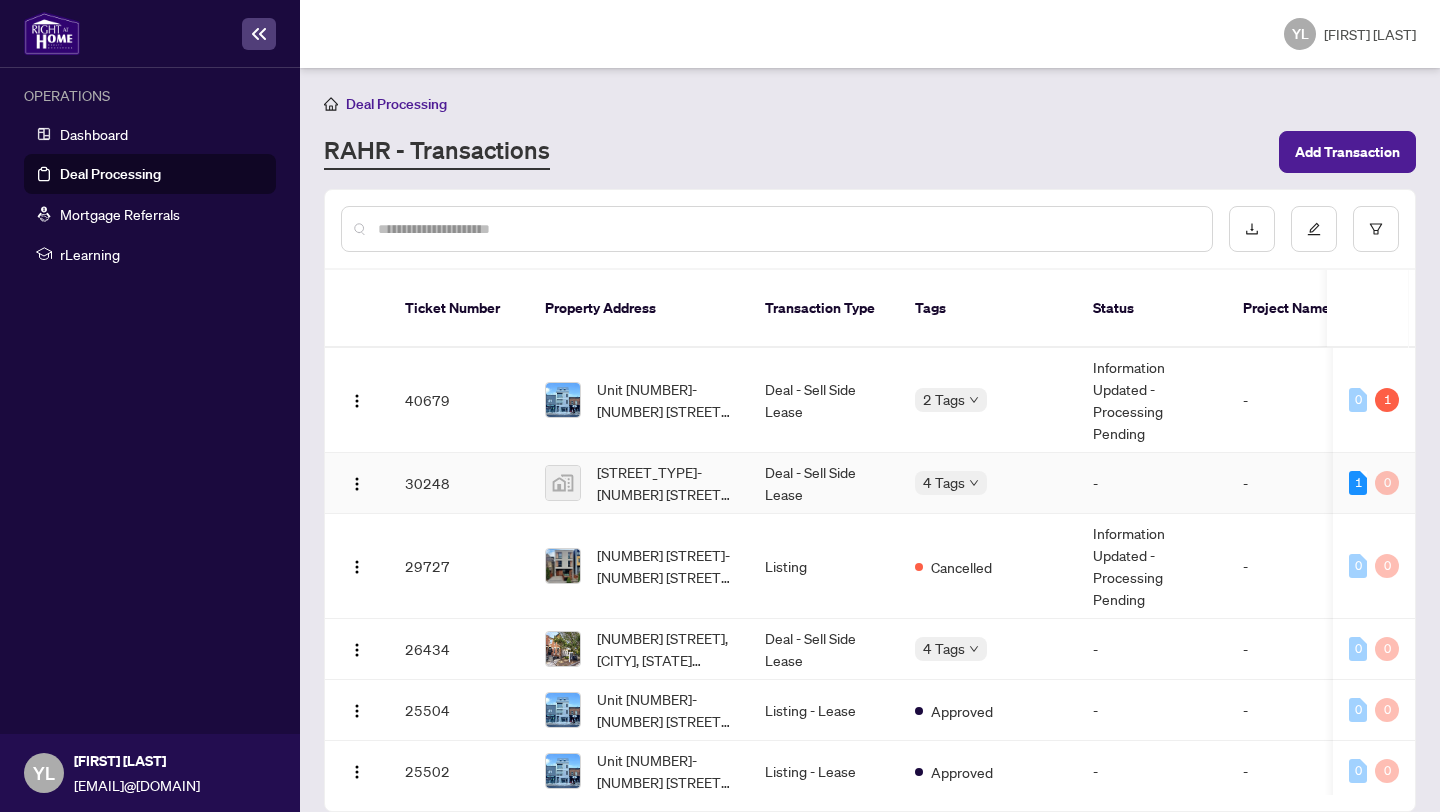 scroll, scrollTop: 379, scrollLeft: 0, axis: vertical 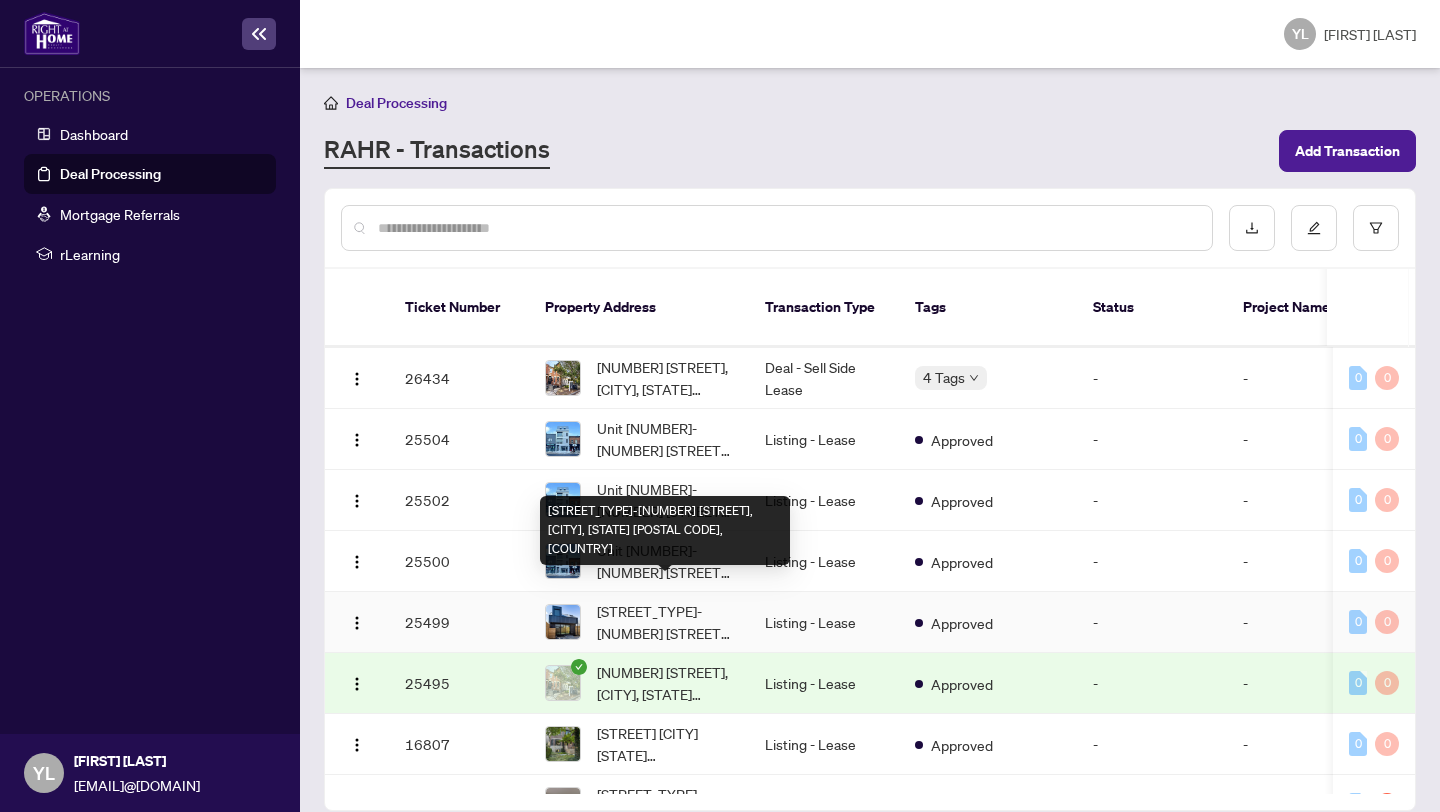 click on "[STREET_TYPE]-[NUMBER] [STREET], [CITY], [STATE] [POSTAL CODE], [COUNTRY]" at bounding box center [665, 622] 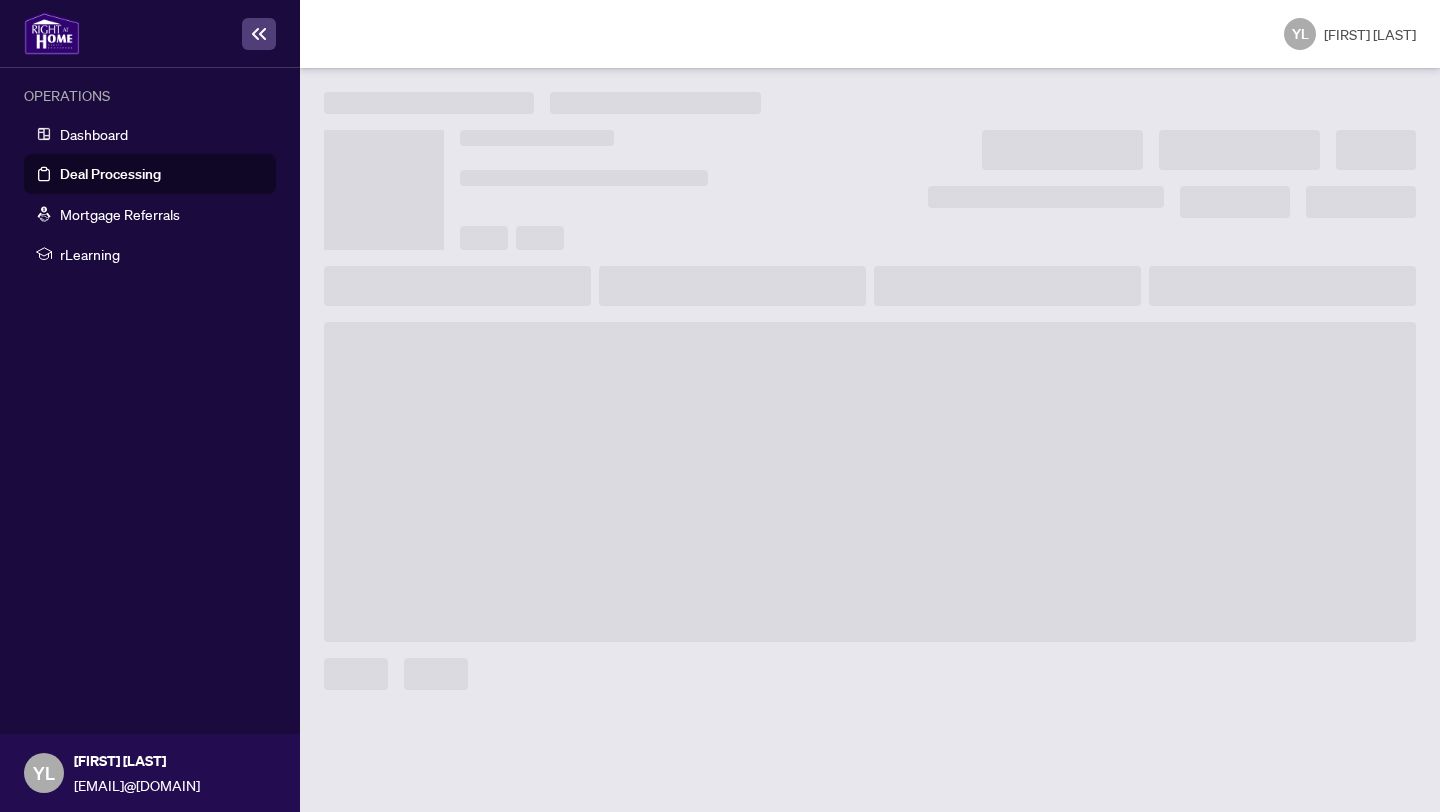 scroll, scrollTop: 0, scrollLeft: 0, axis: both 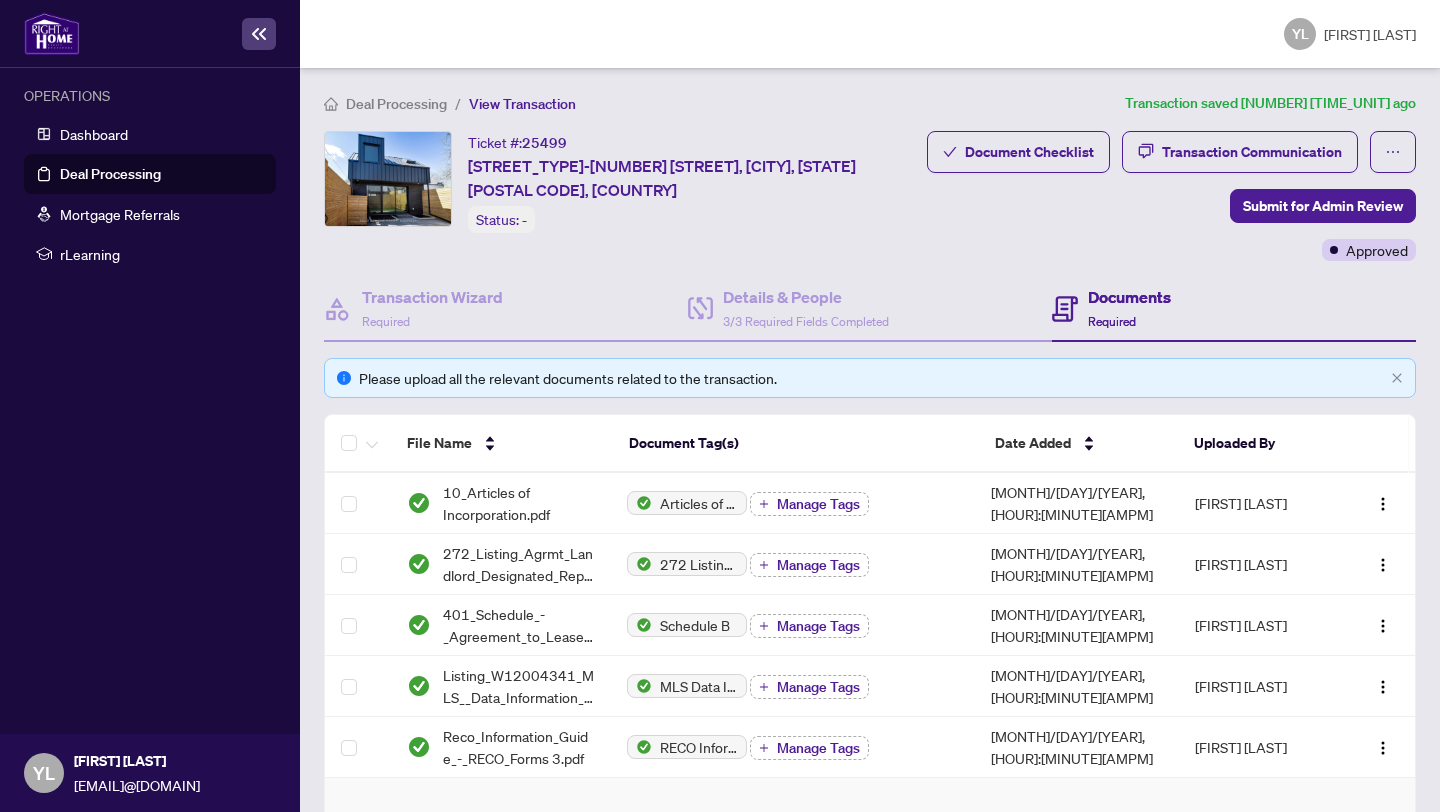 click at bounding box center (259, 34) 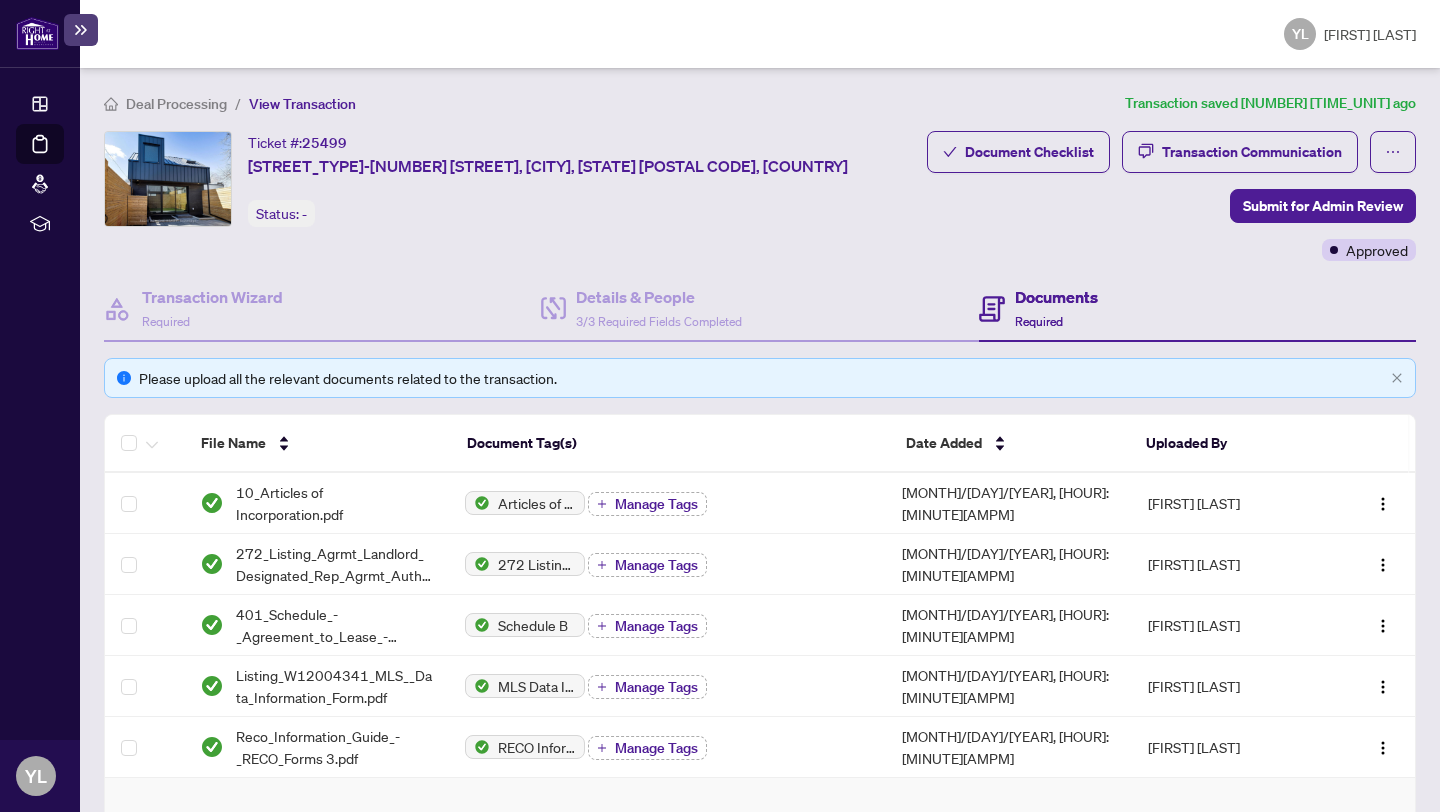 click on "Deal Processing" at bounding box center [176, 104] 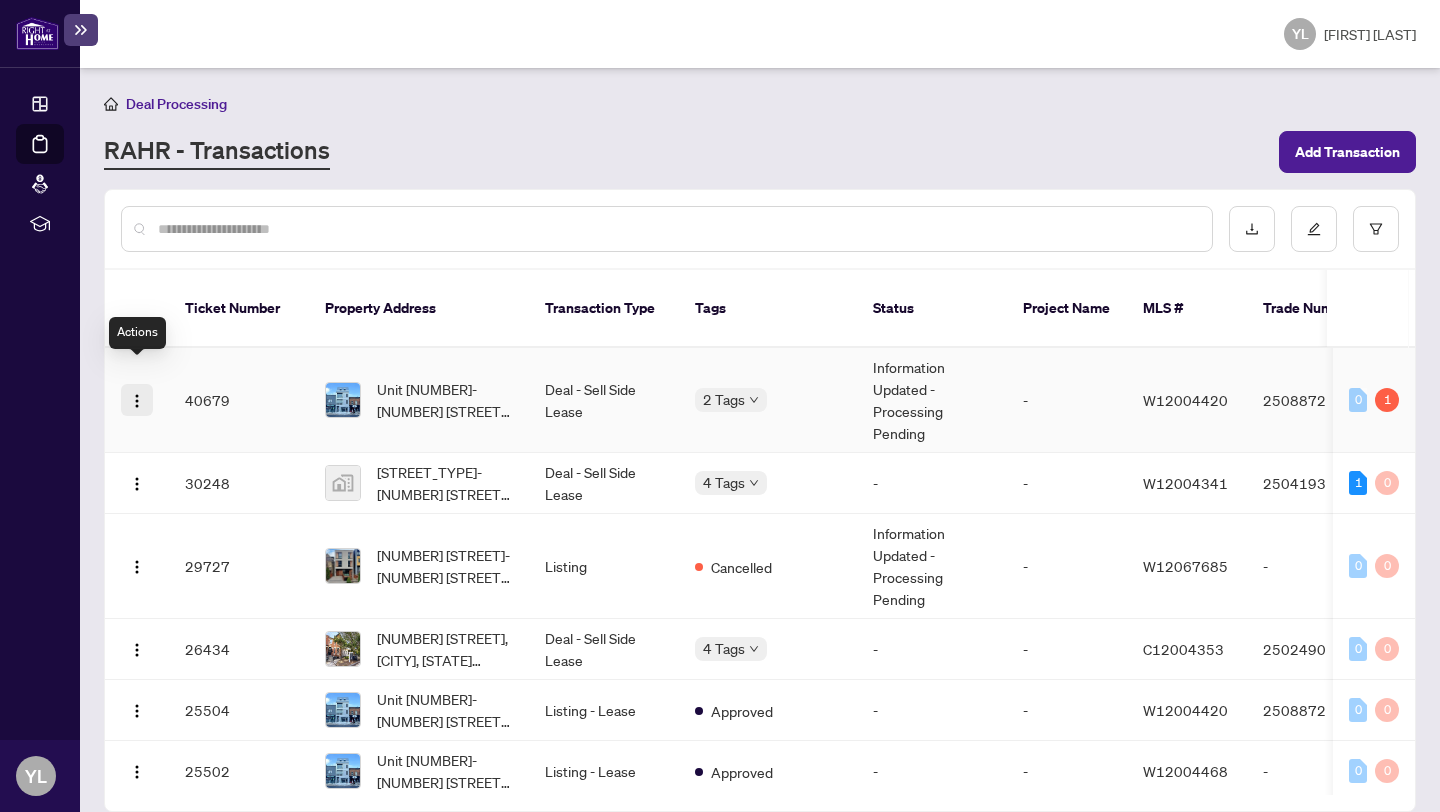 click at bounding box center [137, 401] 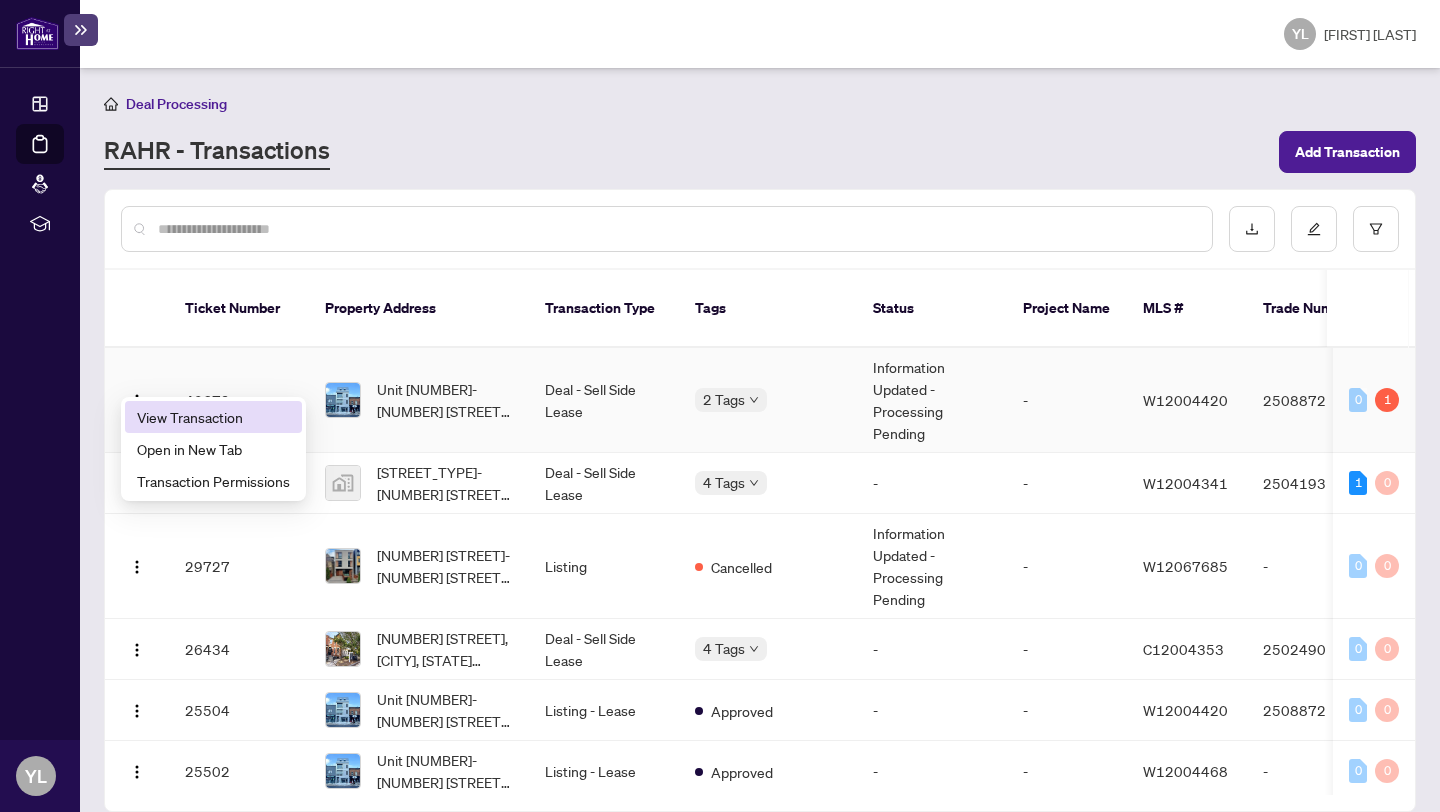 click on "View Transaction" at bounding box center [213, 417] 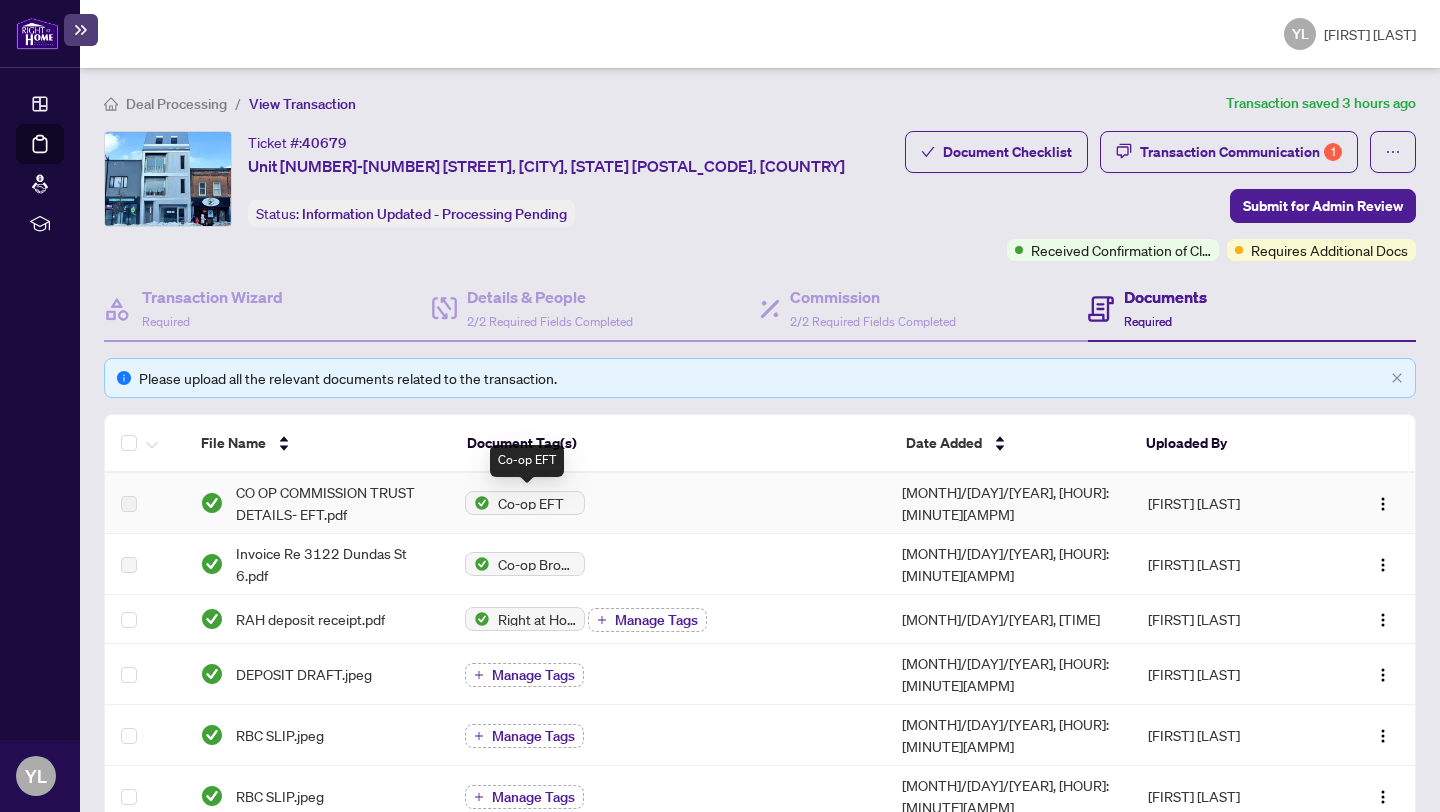 click on "Co-op EFT" at bounding box center [531, 503] 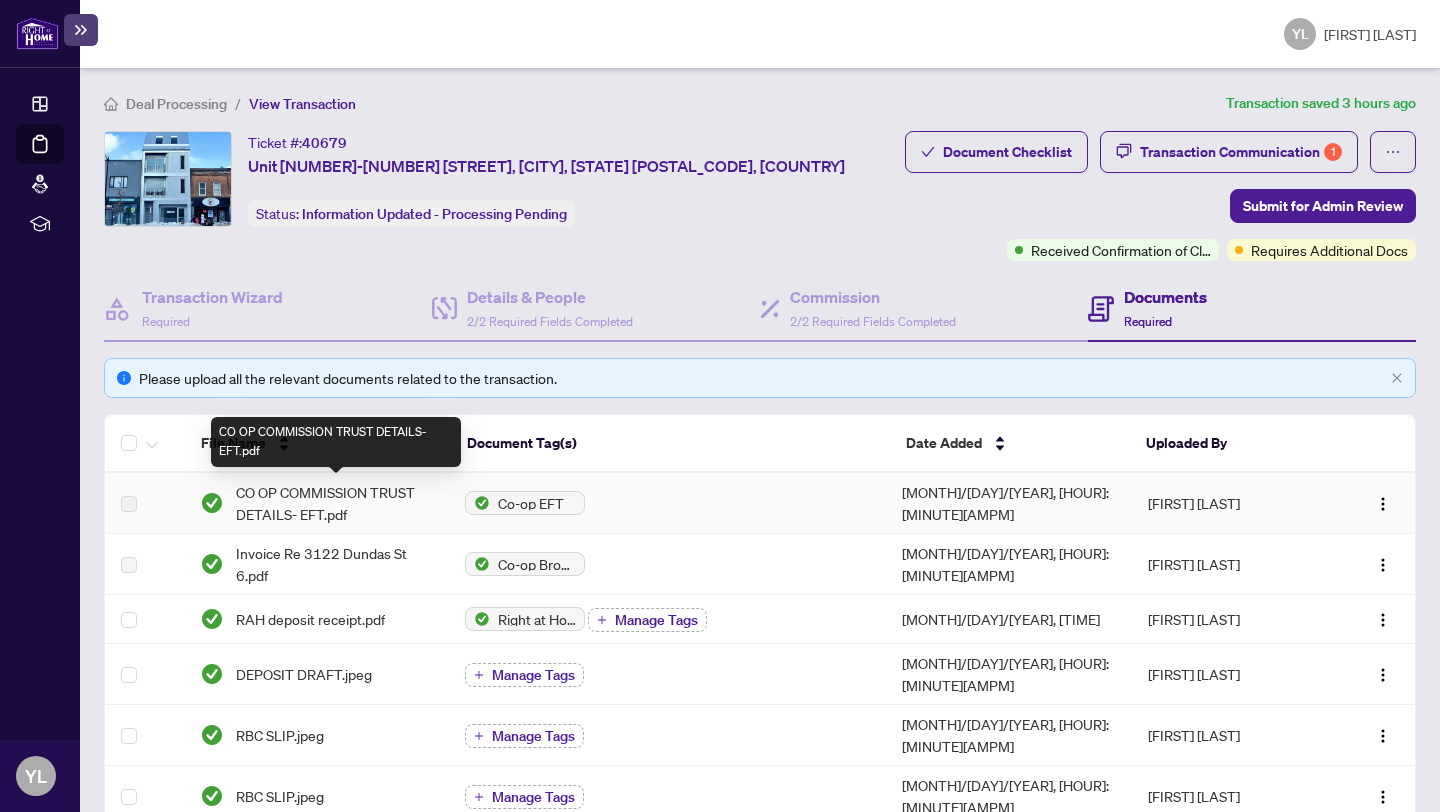click on "CO OP COMMISSION TRUST DETAILS- EFT.pdf" at bounding box center (334, 503) 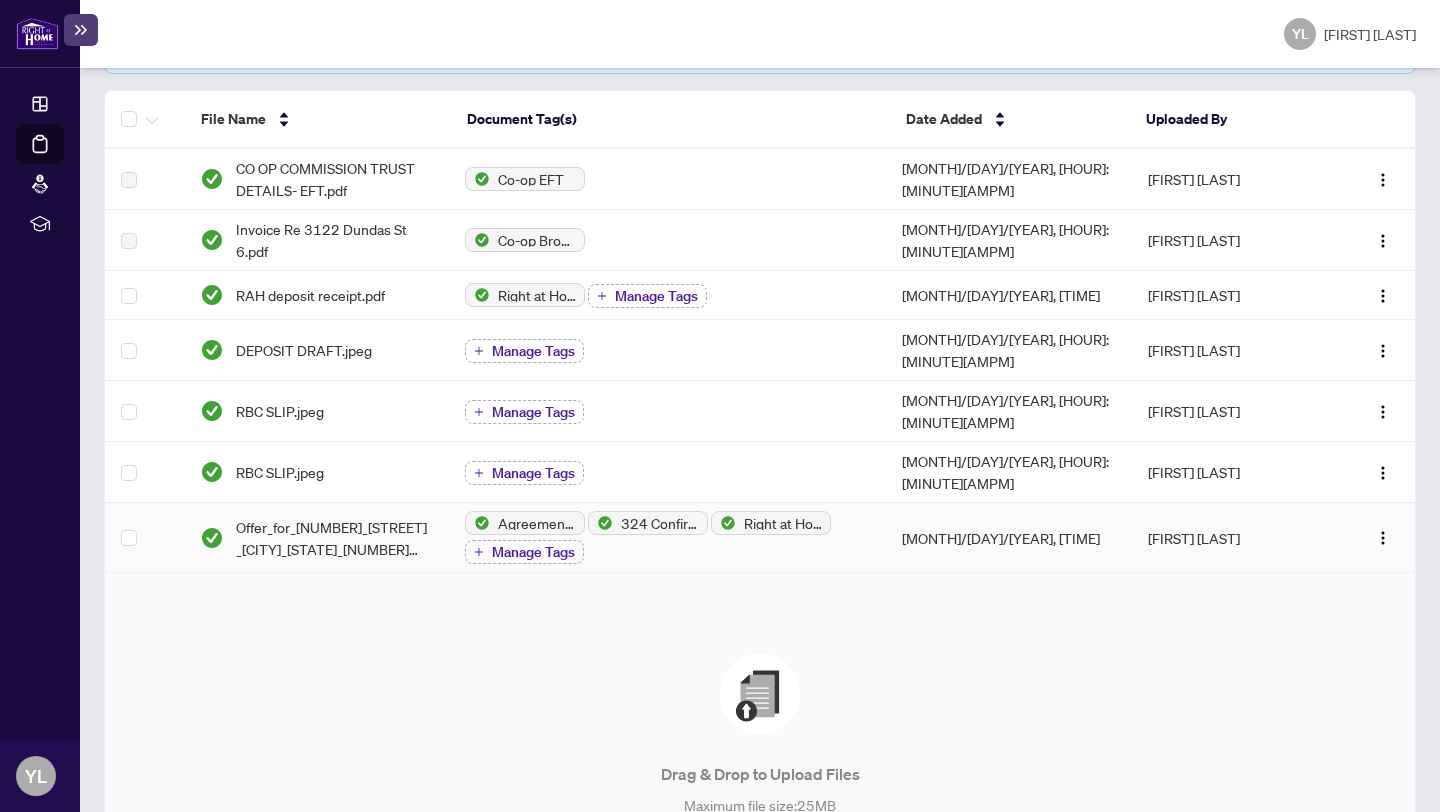 scroll, scrollTop: 332, scrollLeft: 0, axis: vertical 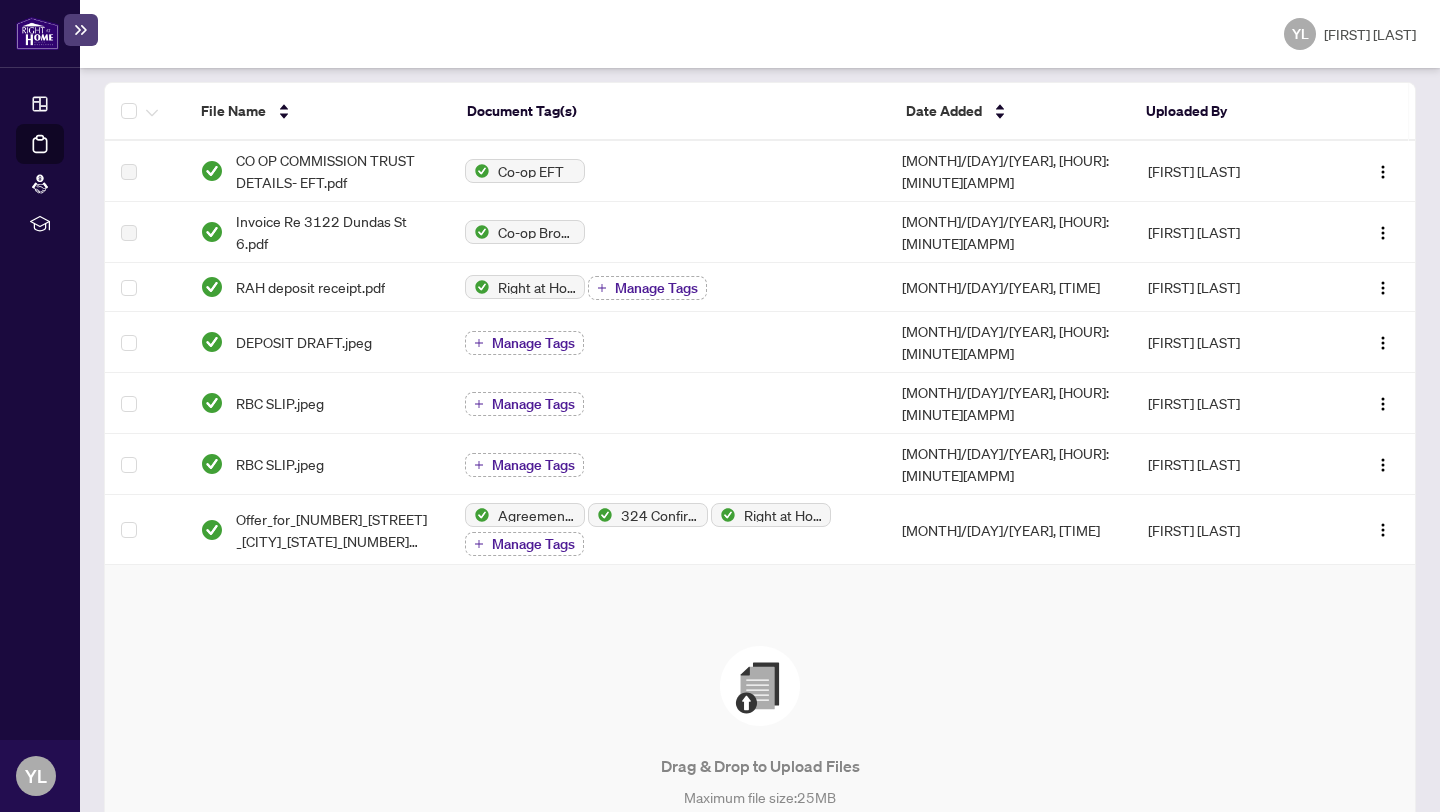 click on "Drag & Drop to Upload Files Maximum file size:  25  MB Browse Files" at bounding box center [760, 755] 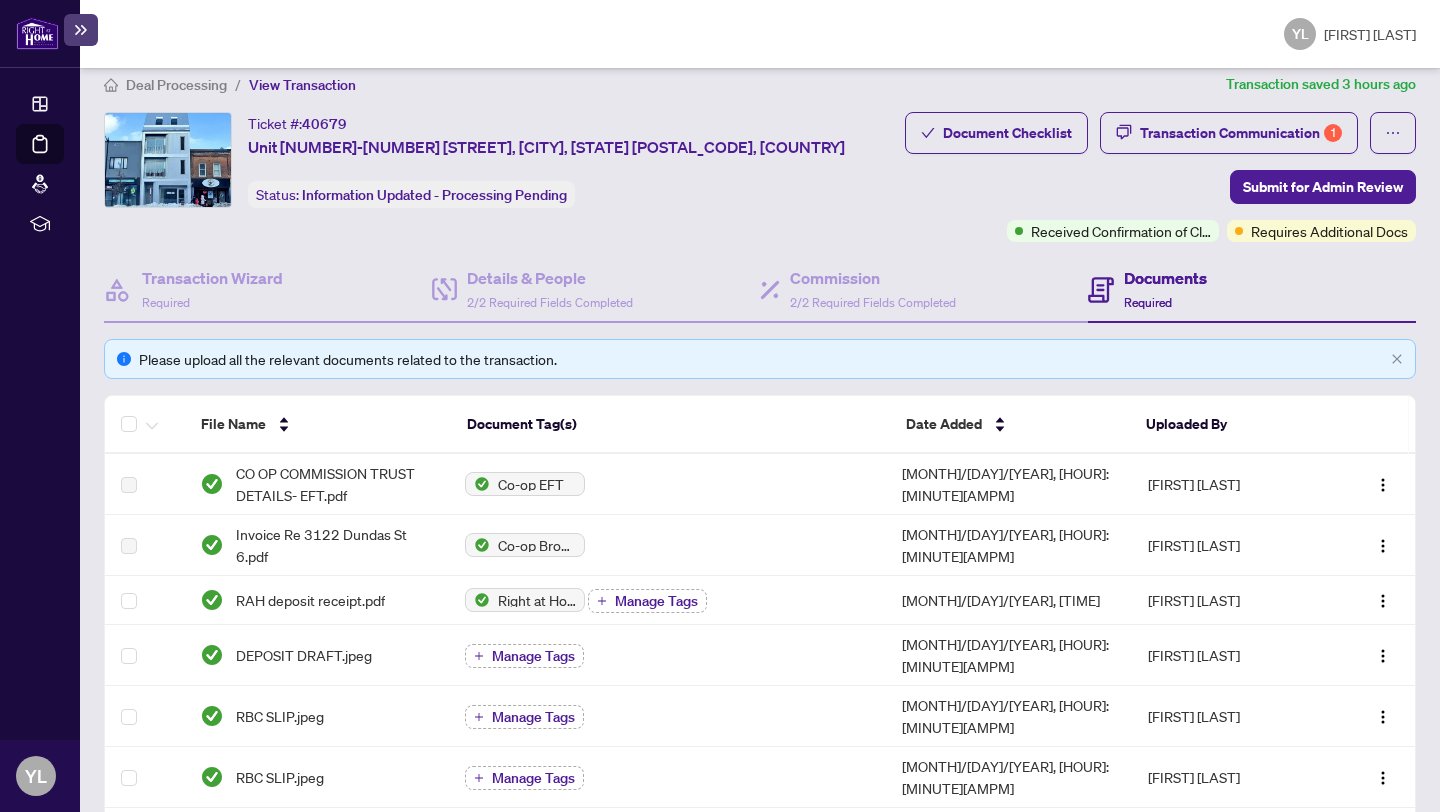 scroll, scrollTop: 0, scrollLeft: 0, axis: both 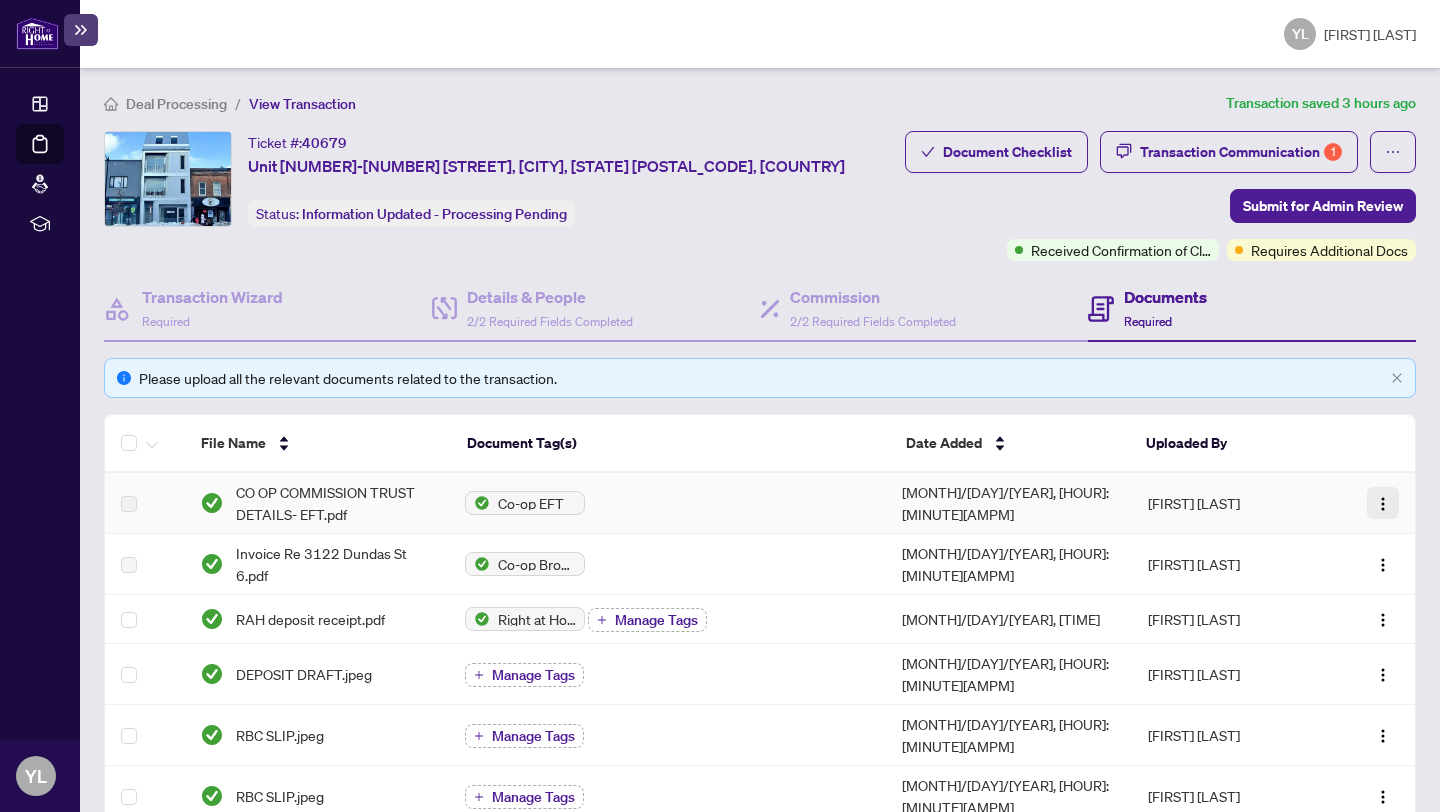 click at bounding box center (1383, 504) 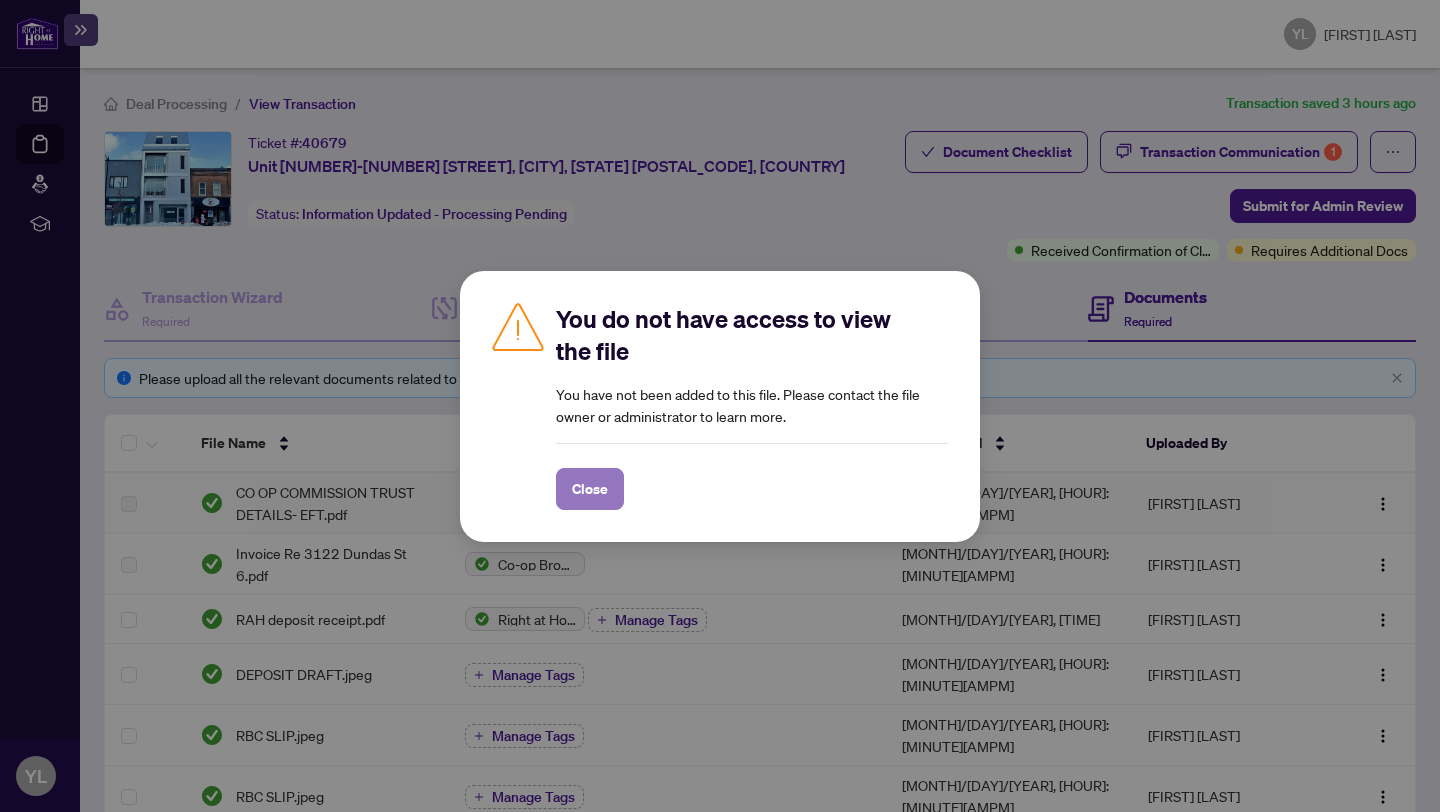 click on "Close" at bounding box center (590, 489) 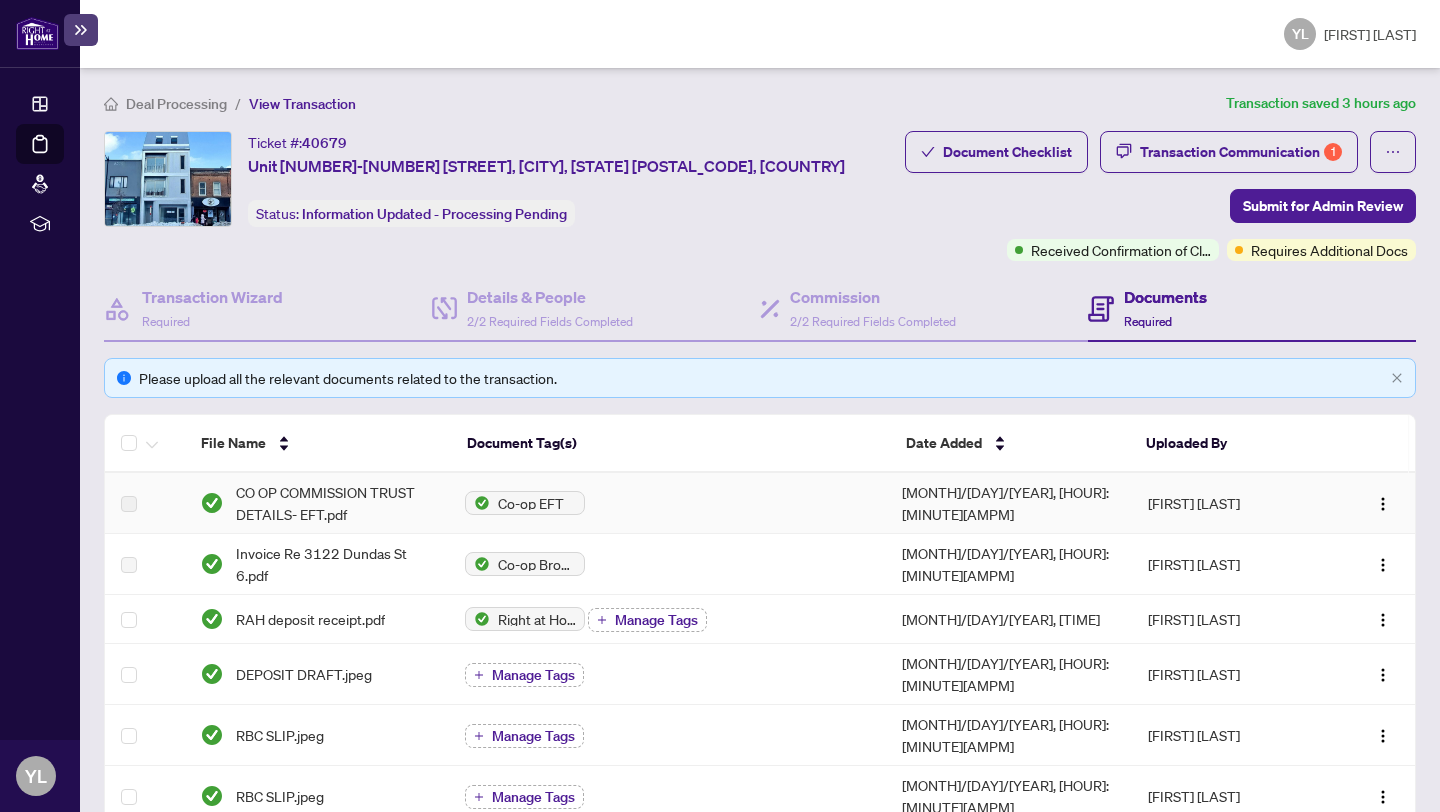 click at bounding box center [129, 504] 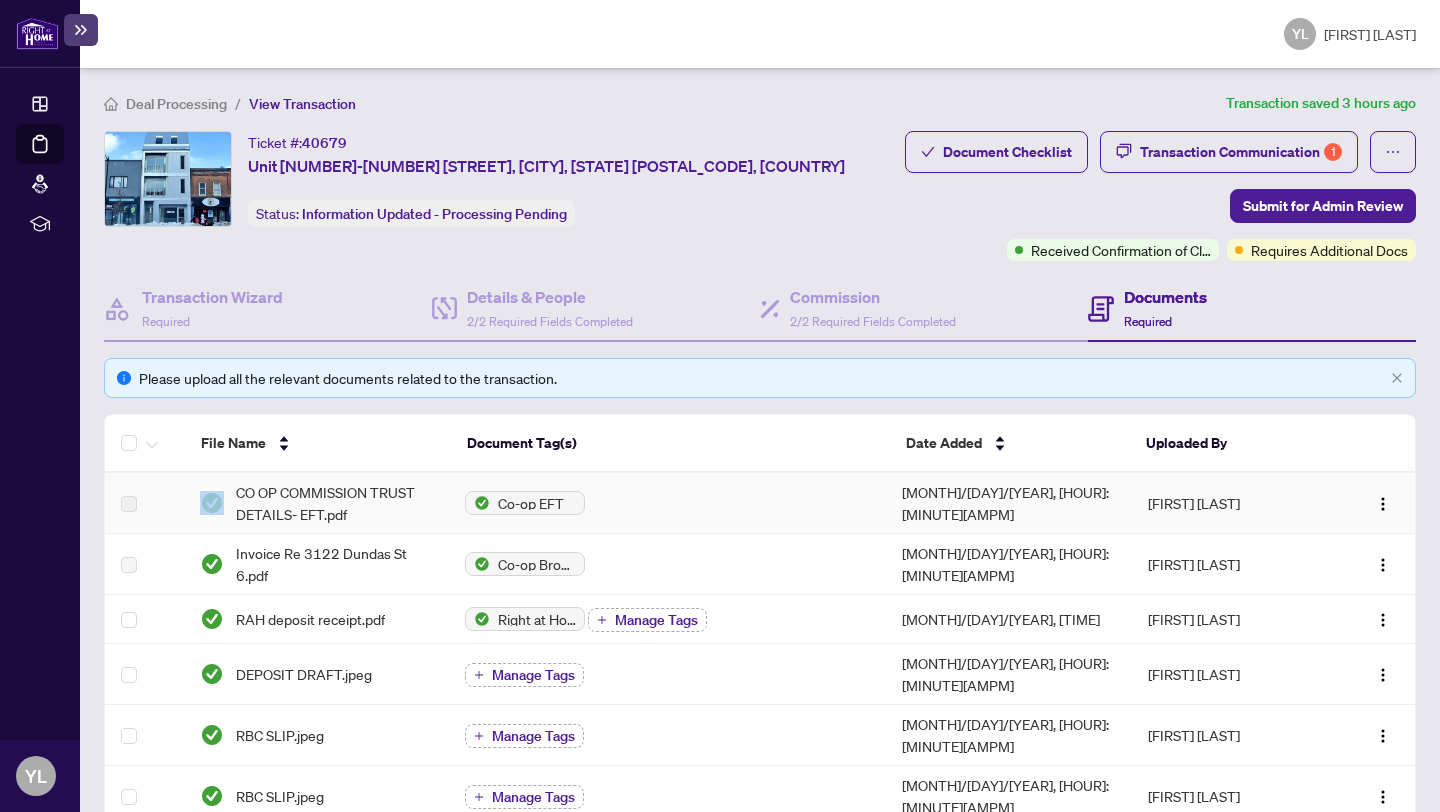 click at bounding box center [129, 504] 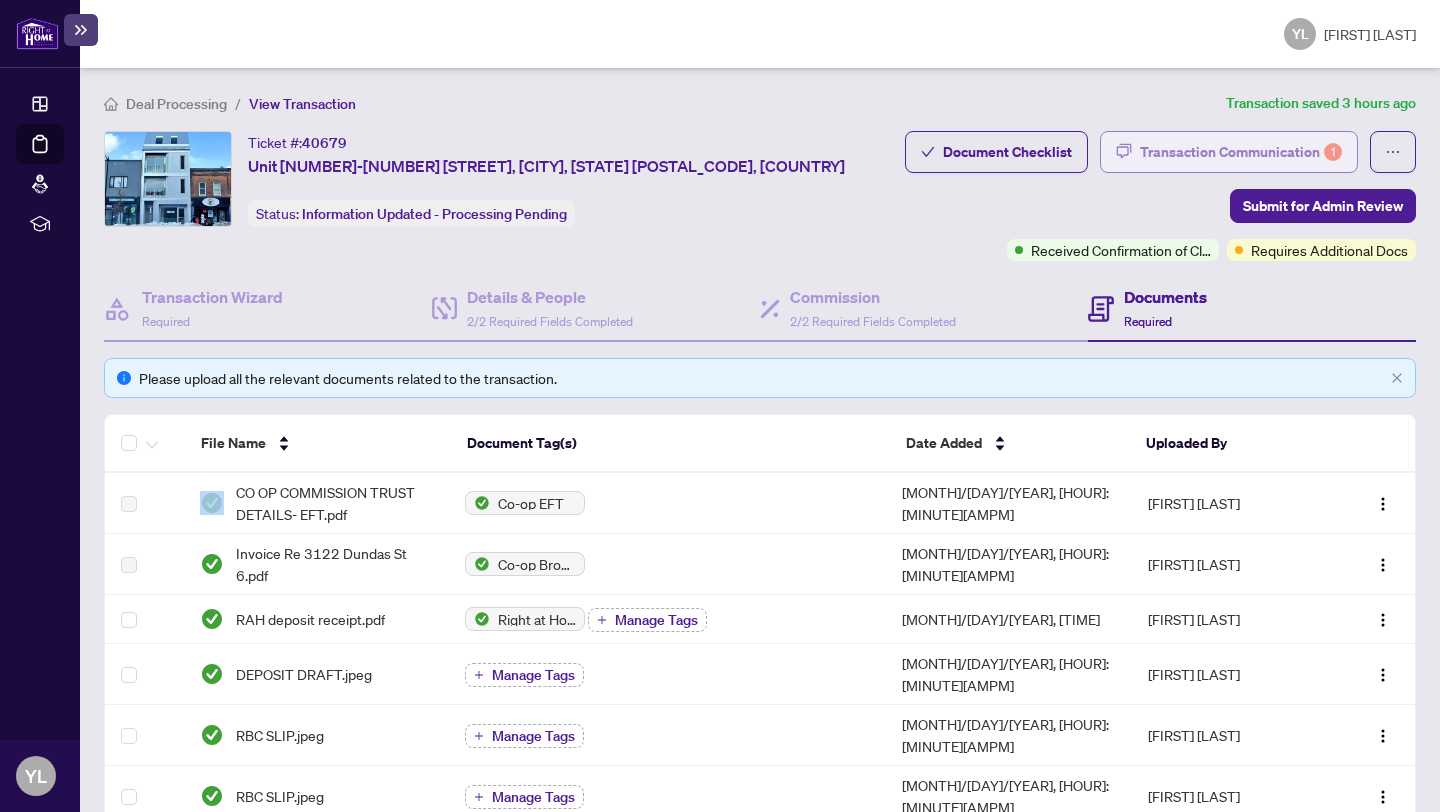 click on "Transaction Communication 1" at bounding box center [1241, 152] 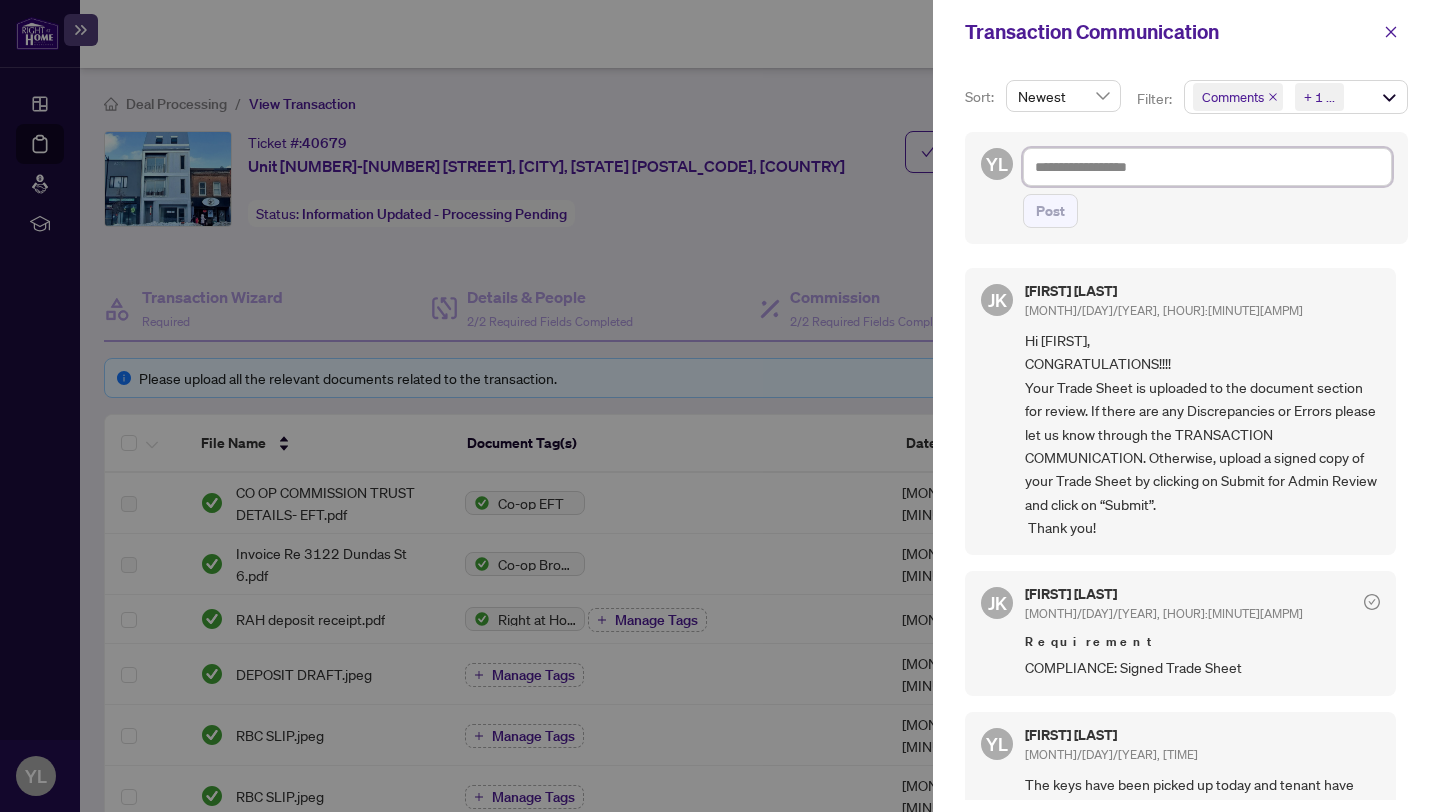 click at bounding box center (1207, 167) 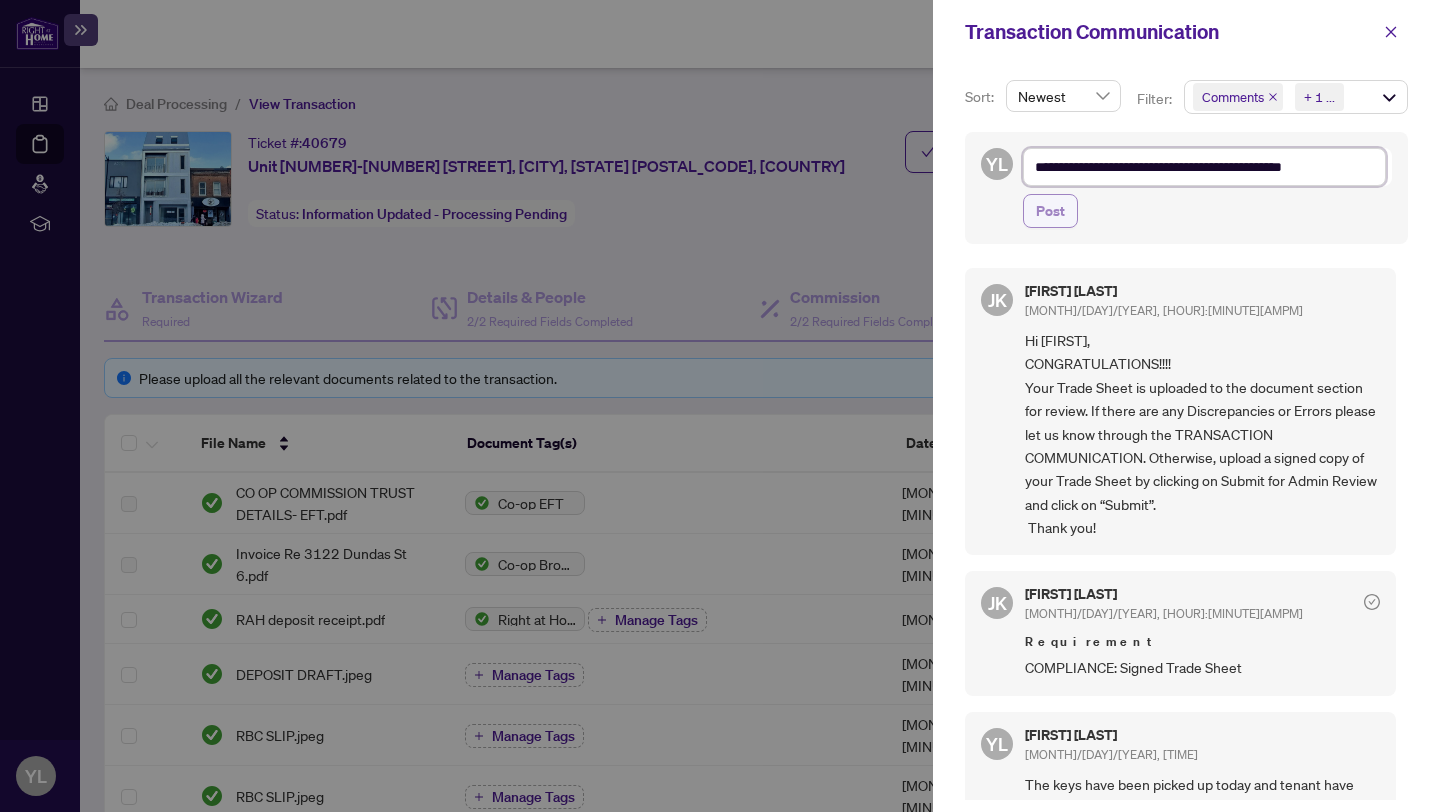 type on "**********" 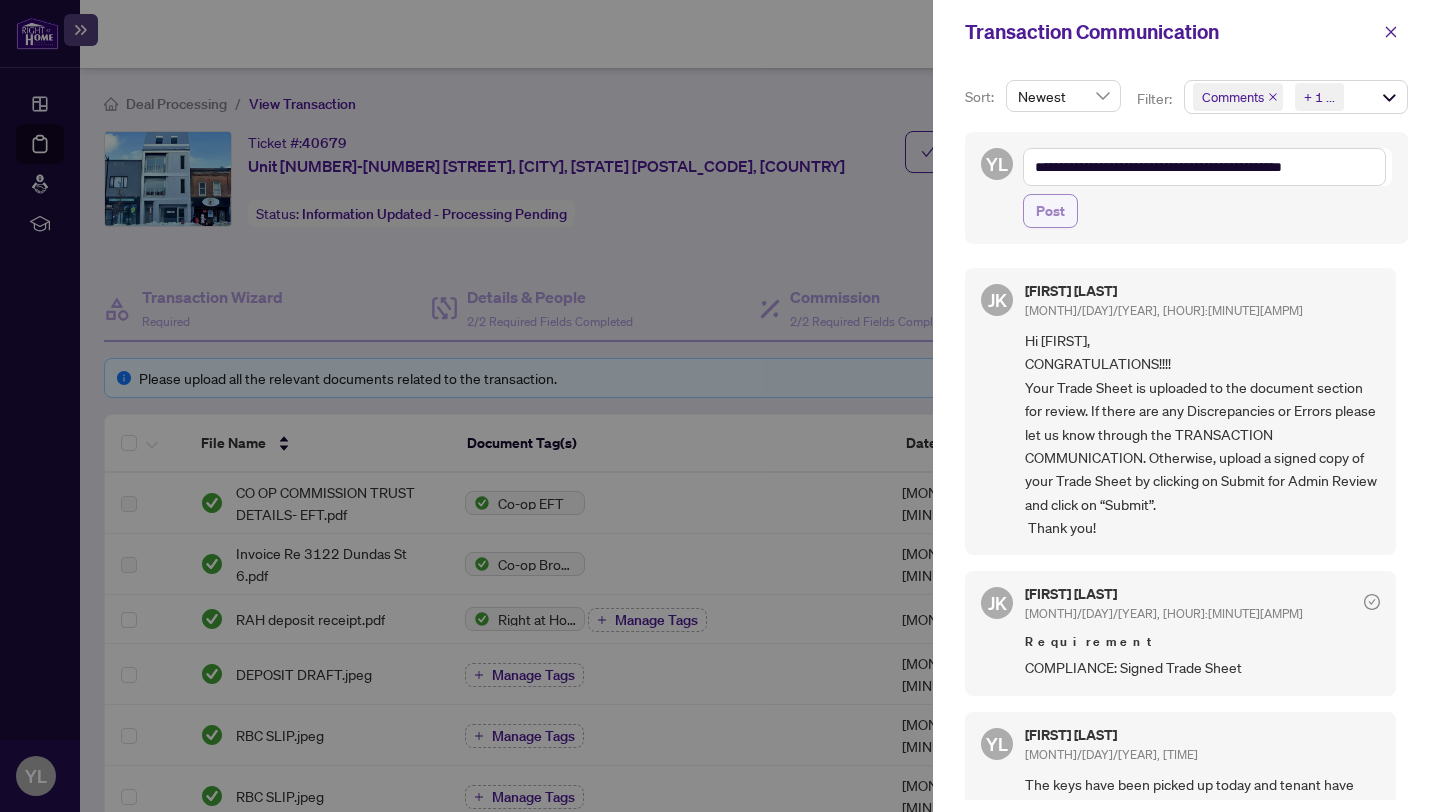 click on "Post" at bounding box center [1050, 211] 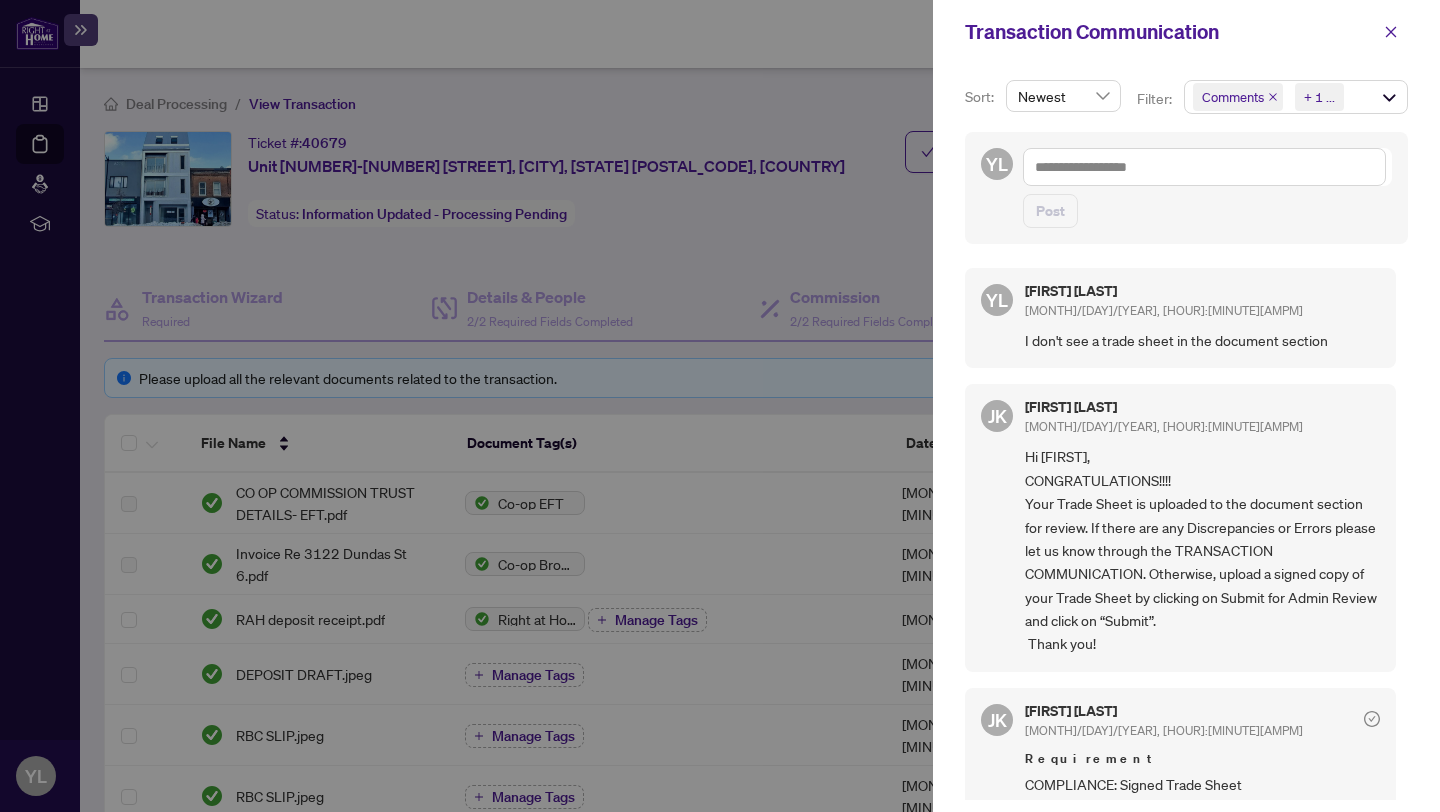 scroll, scrollTop: 4, scrollLeft: 0, axis: vertical 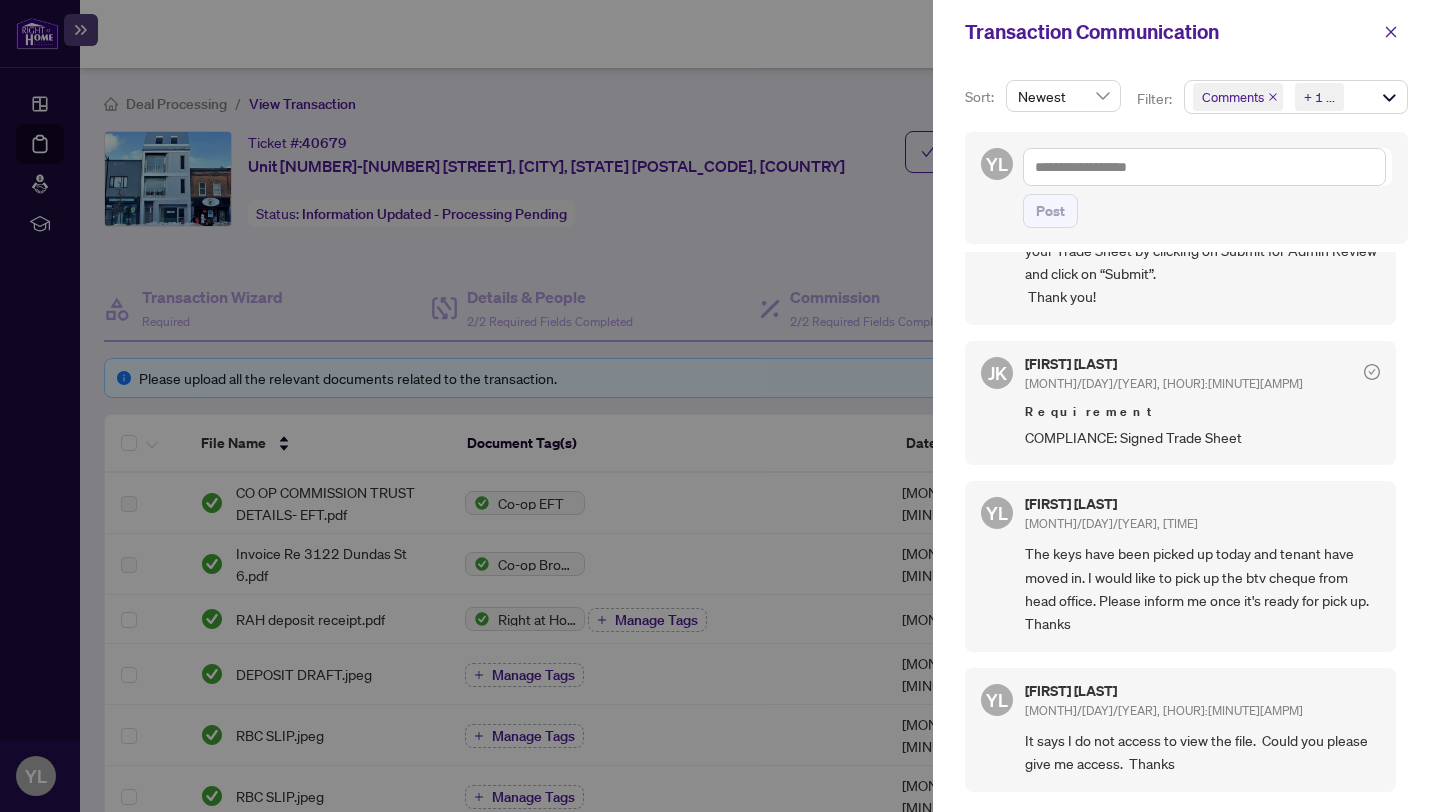 click at bounding box center (1372, 372) 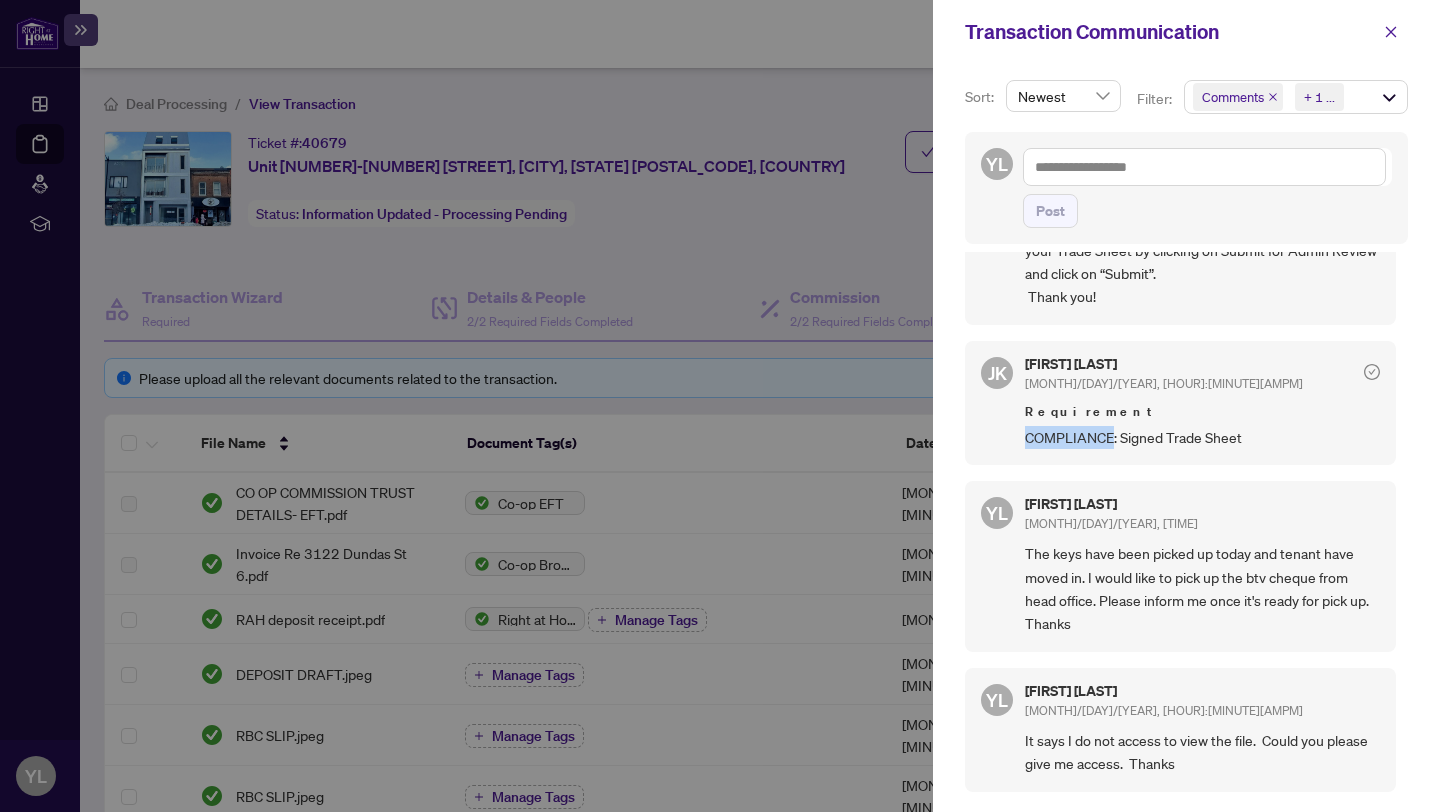 click on "COMPLIANCE: Signed Trade Sheet" at bounding box center (1202, 437) 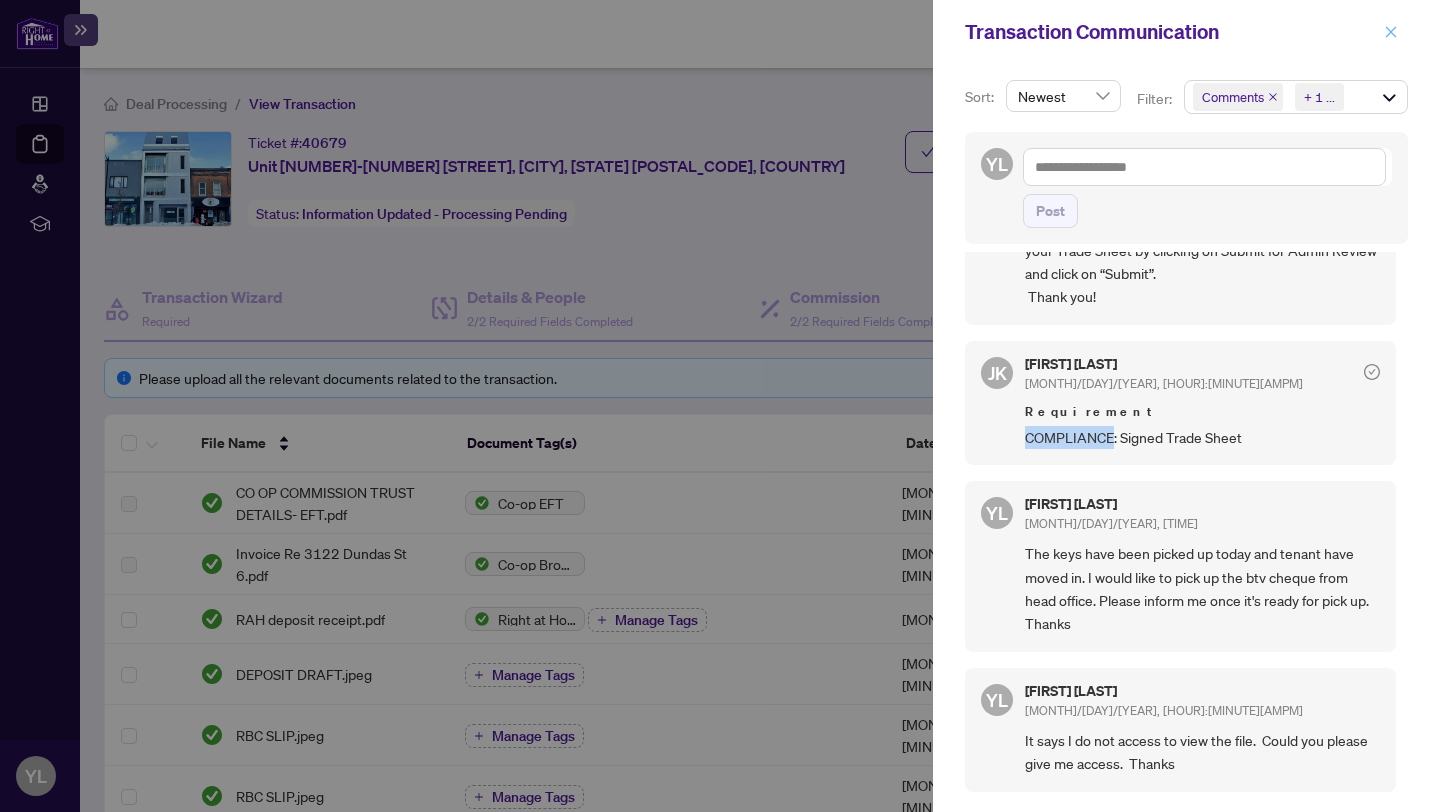 click at bounding box center [1391, 32] 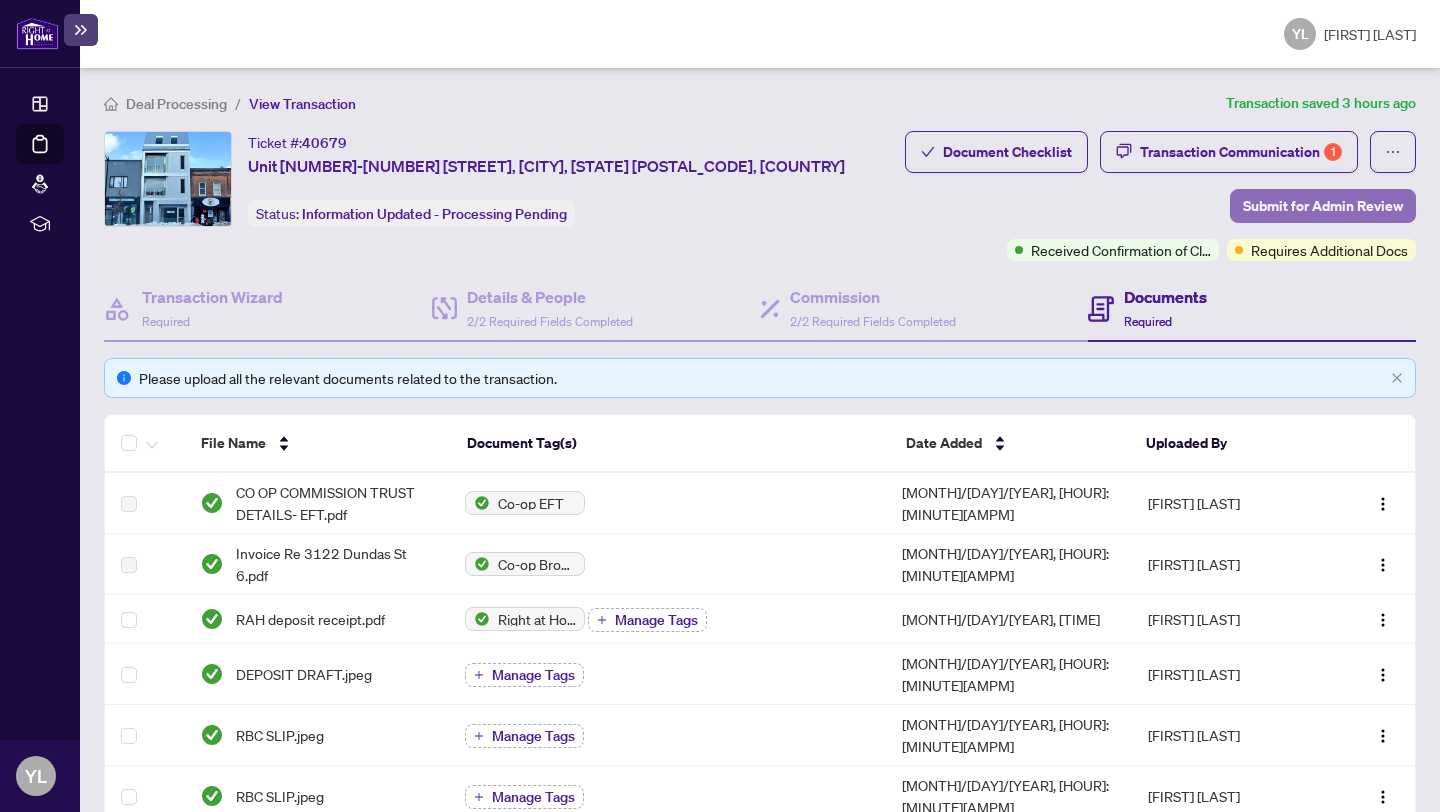 click on "Submit for Admin Review" at bounding box center (1323, 206) 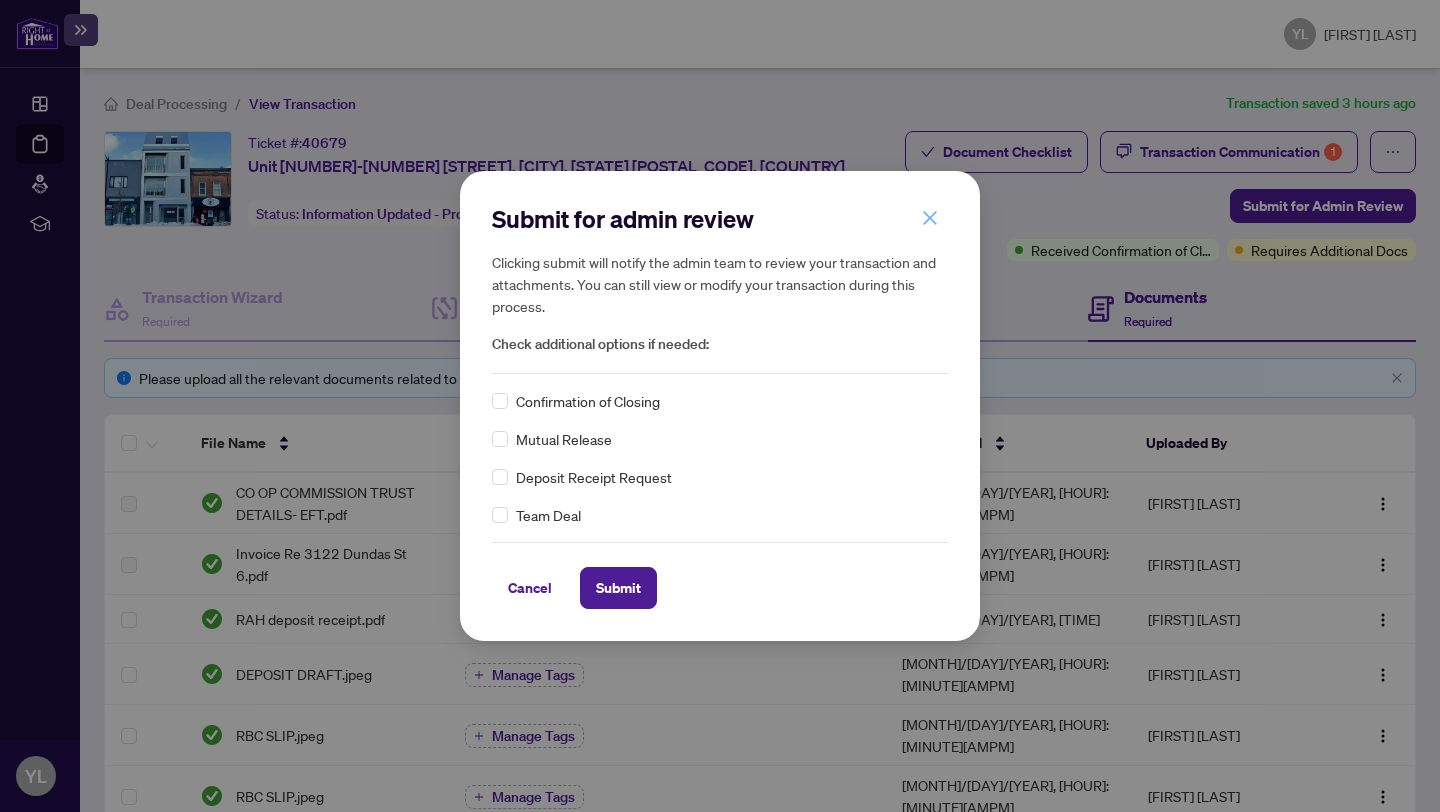 click at bounding box center (930, 218) 